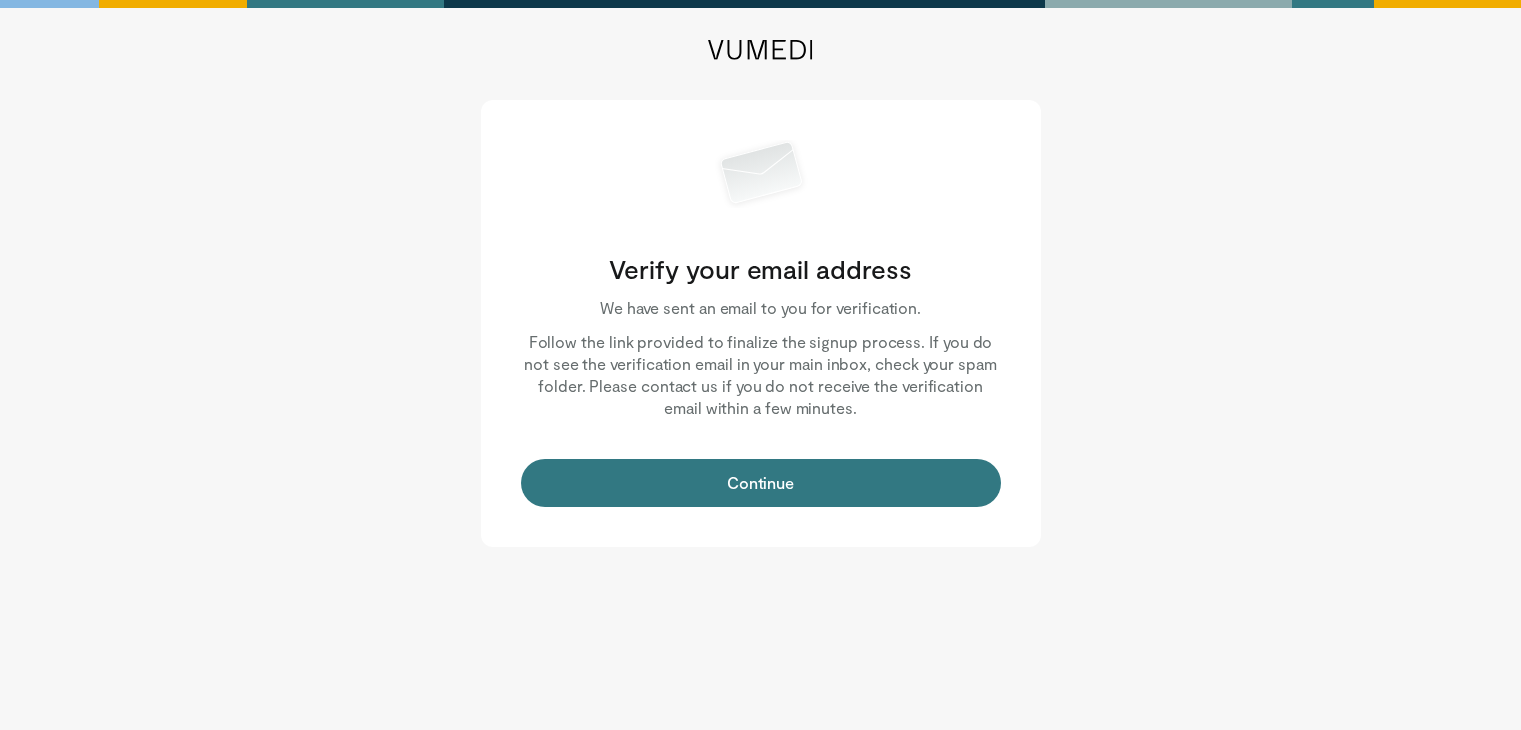 scroll, scrollTop: 0, scrollLeft: 0, axis: both 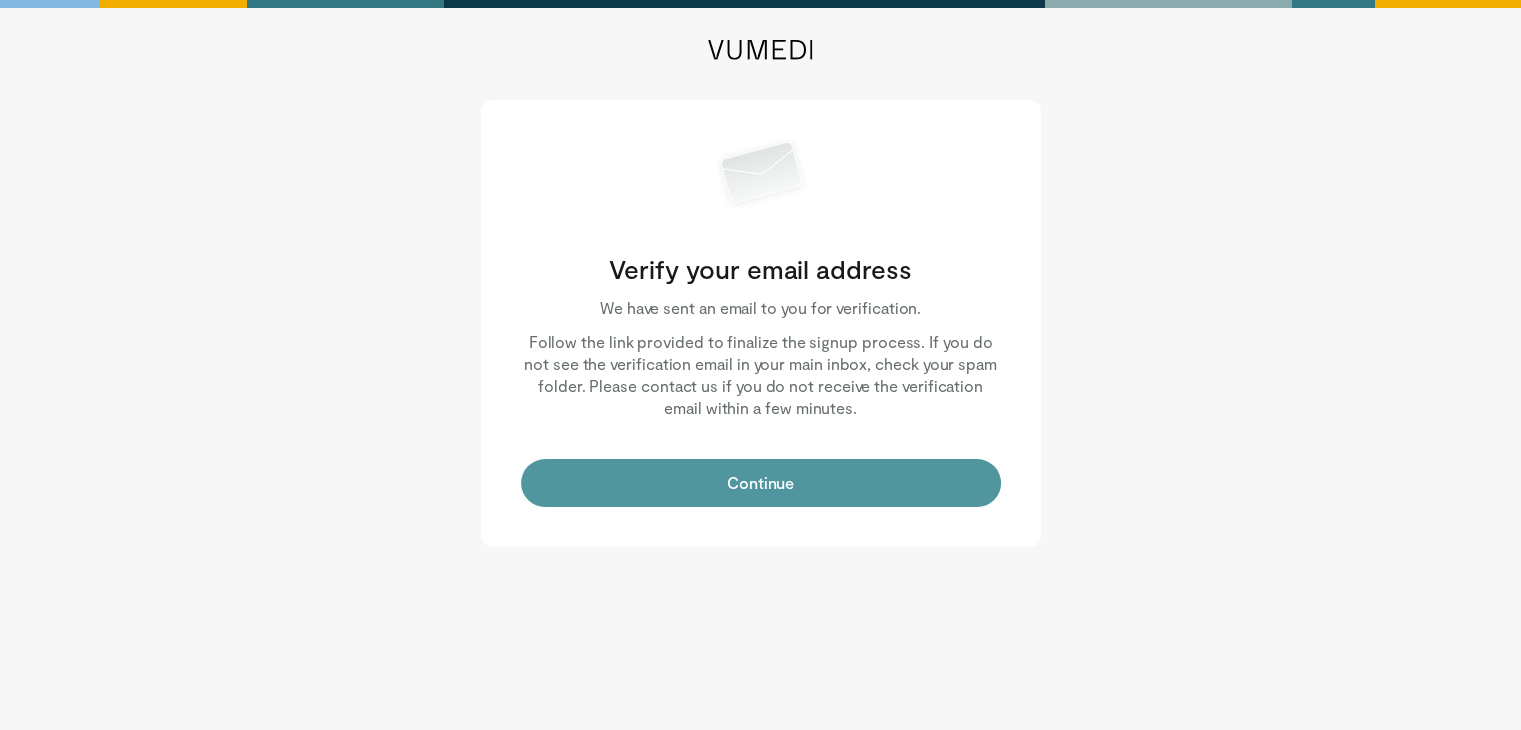 click on "Continue" at bounding box center [761, 483] 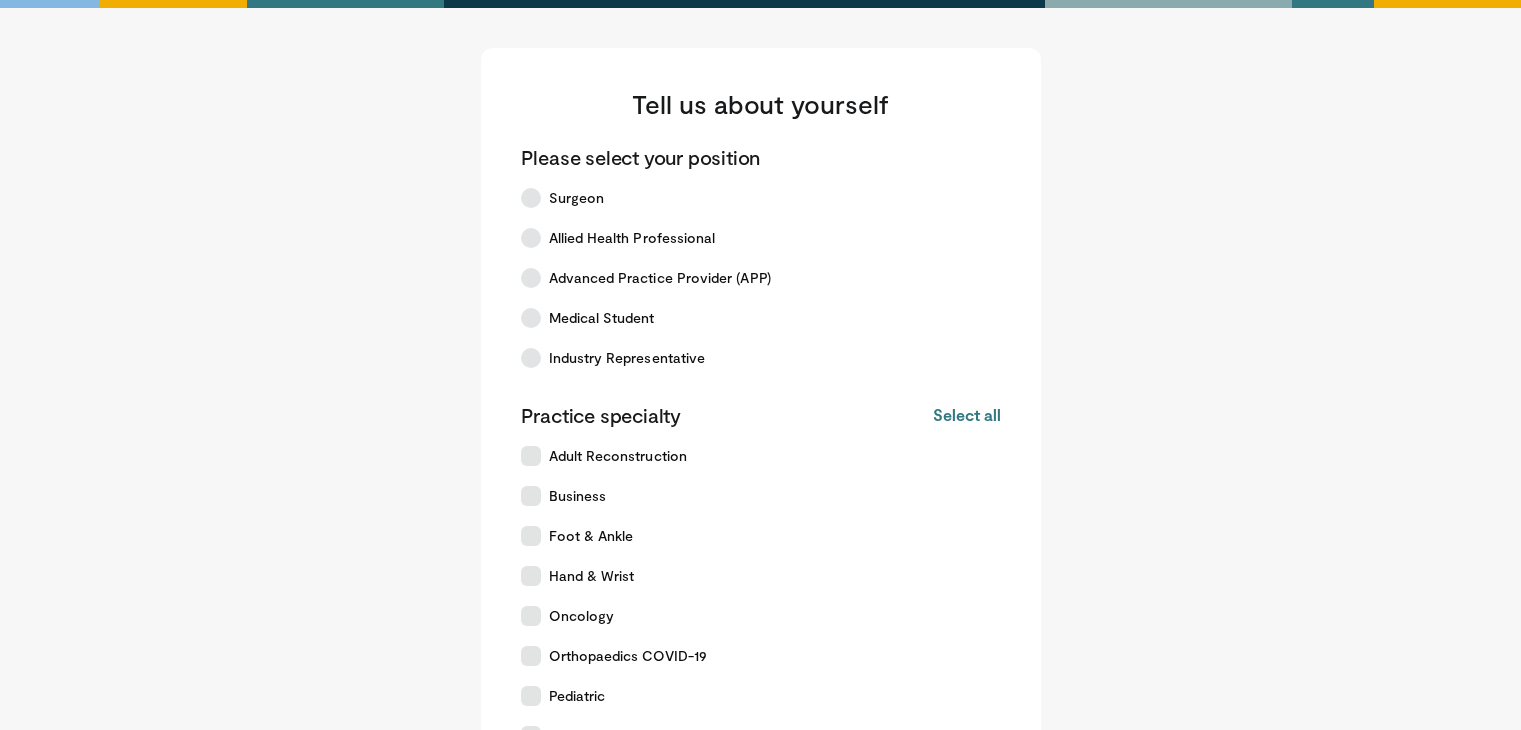 scroll, scrollTop: 0, scrollLeft: 0, axis: both 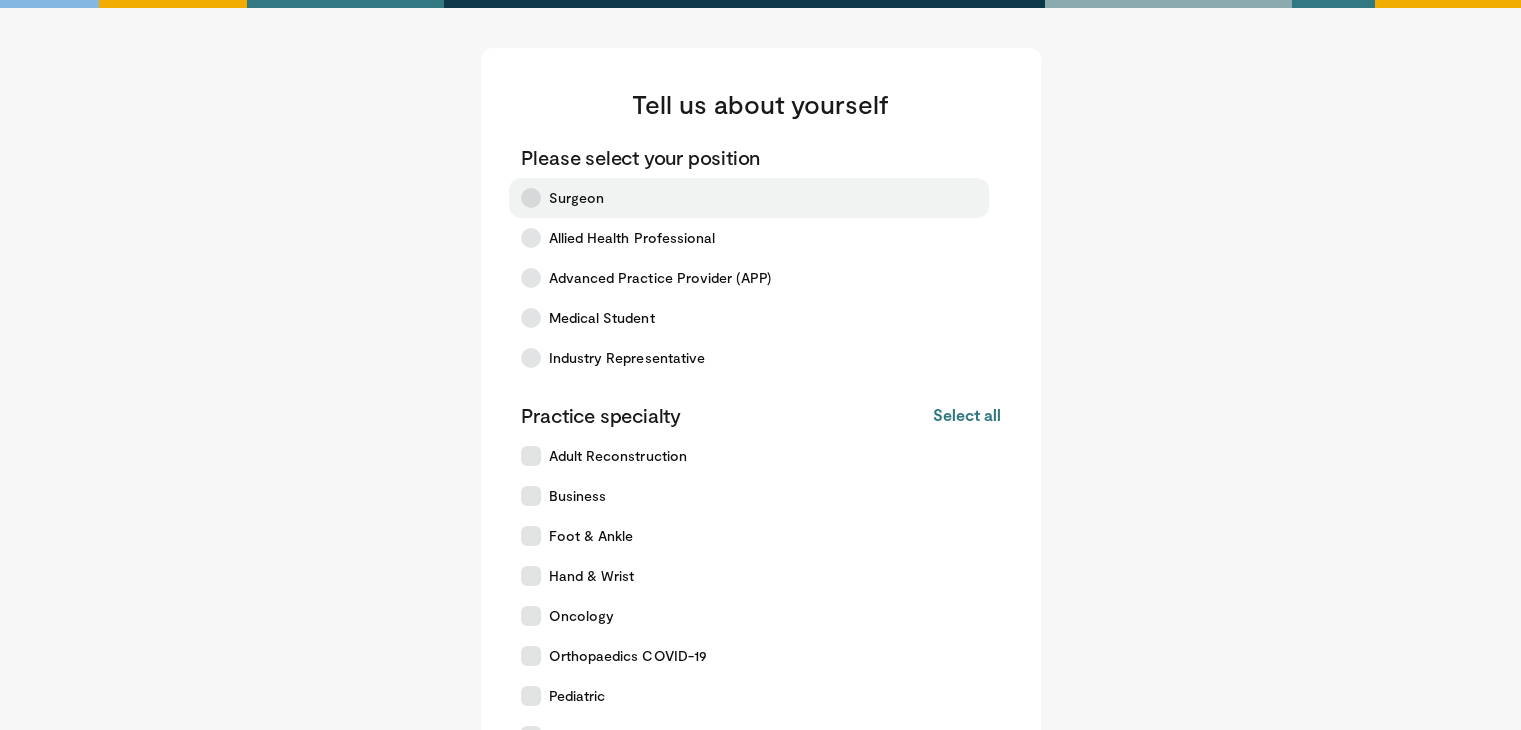 click on "Surgeon" at bounding box center [577, 198] 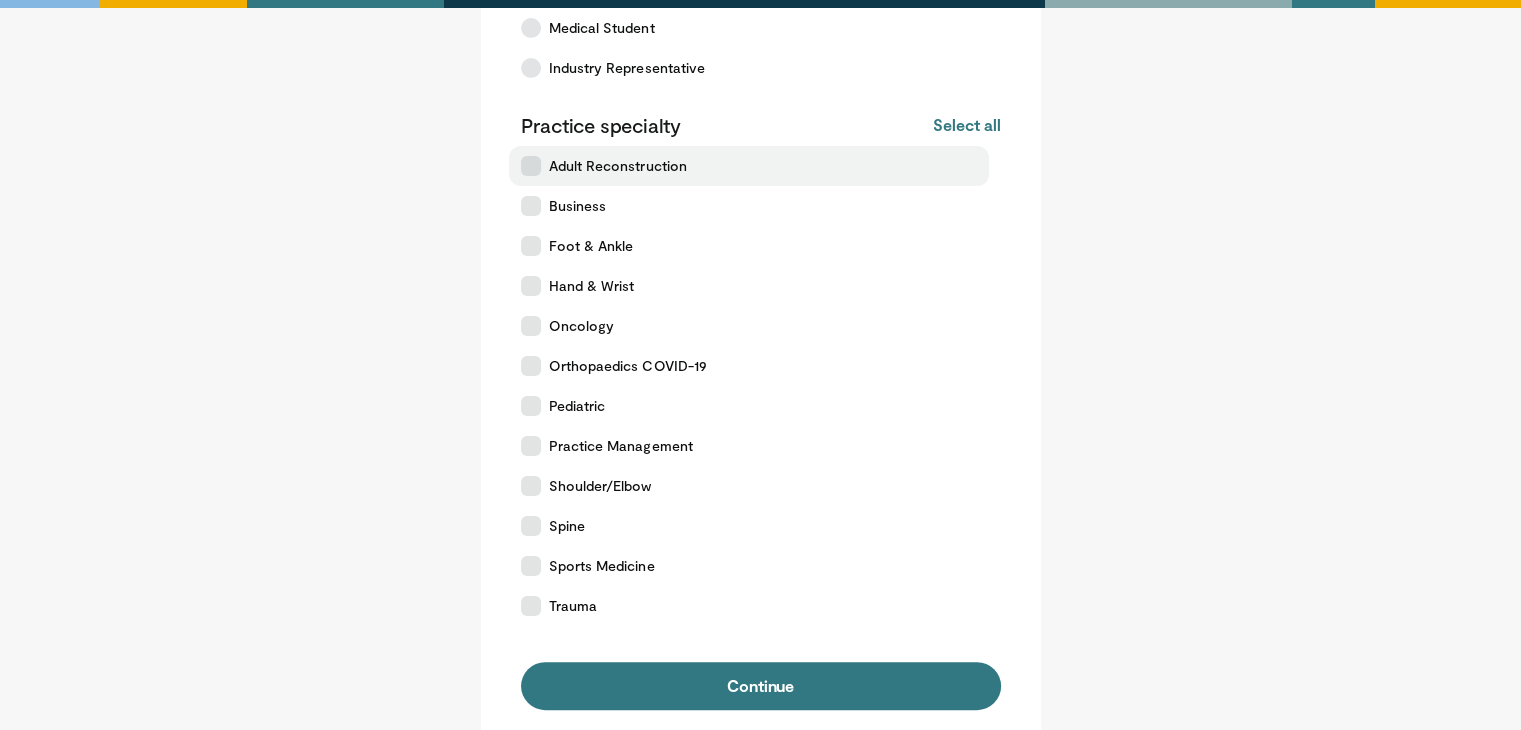scroll, scrollTop: 300, scrollLeft: 0, axis: vertical 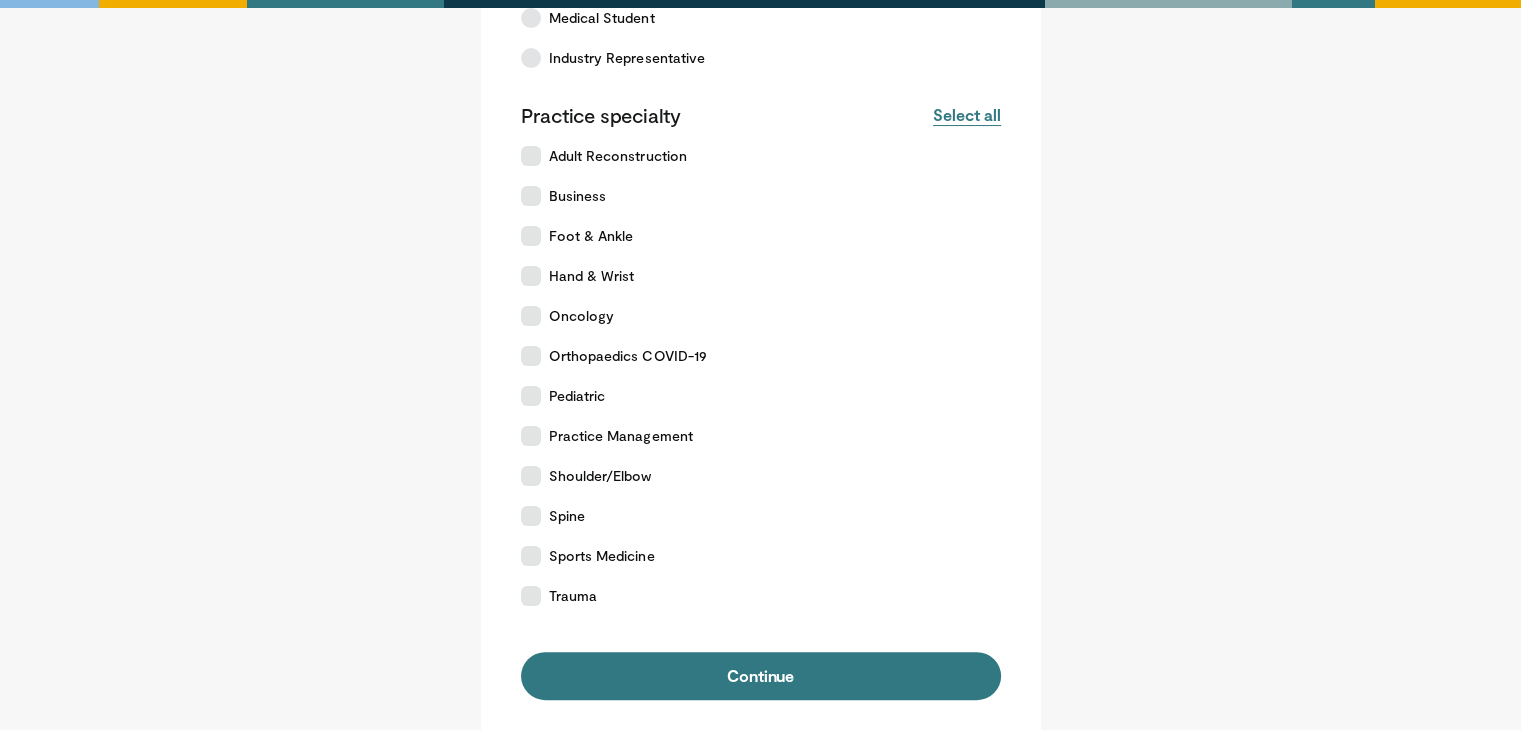 click on "Select all" at bounding box center [966, 115] 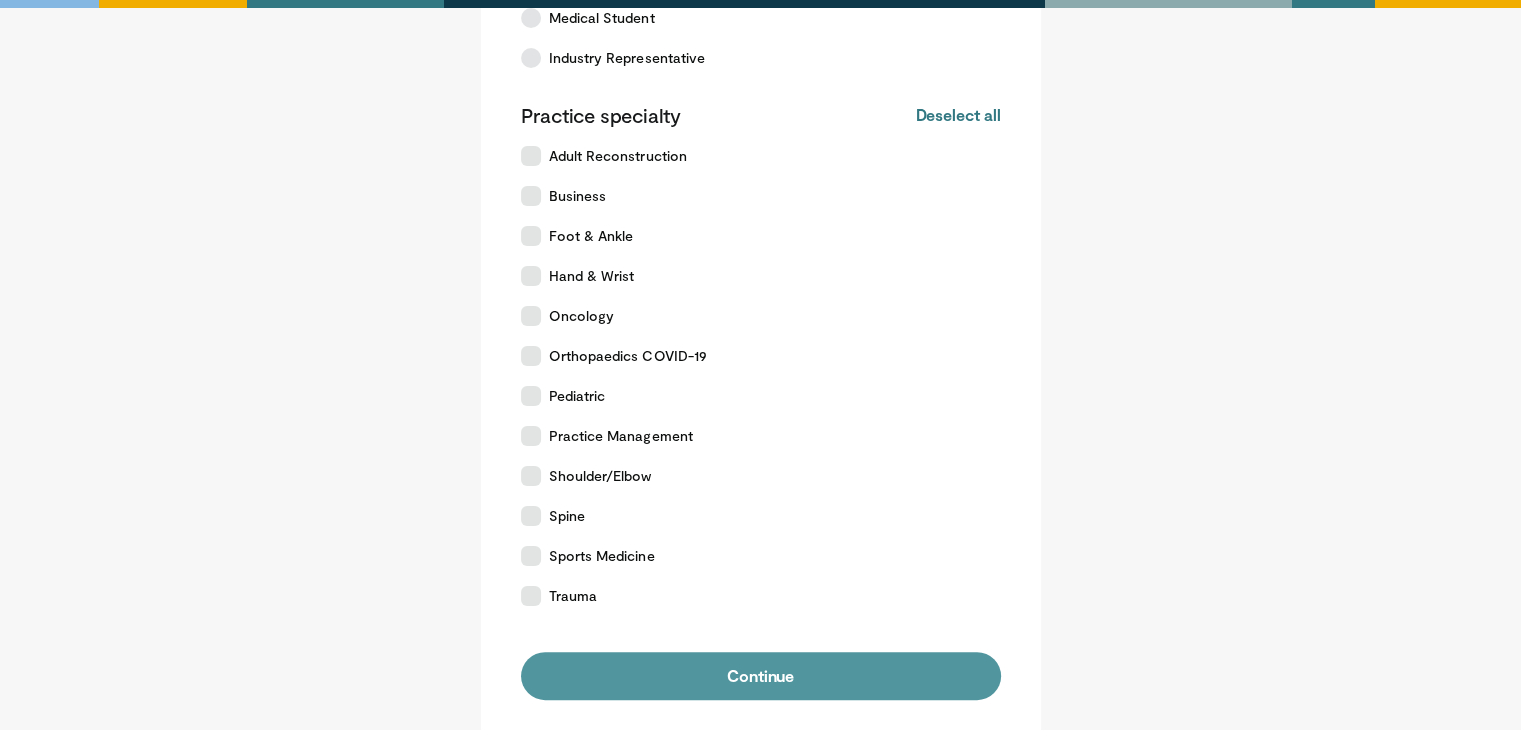 click on "Continue" at bounding box center [761, 676] 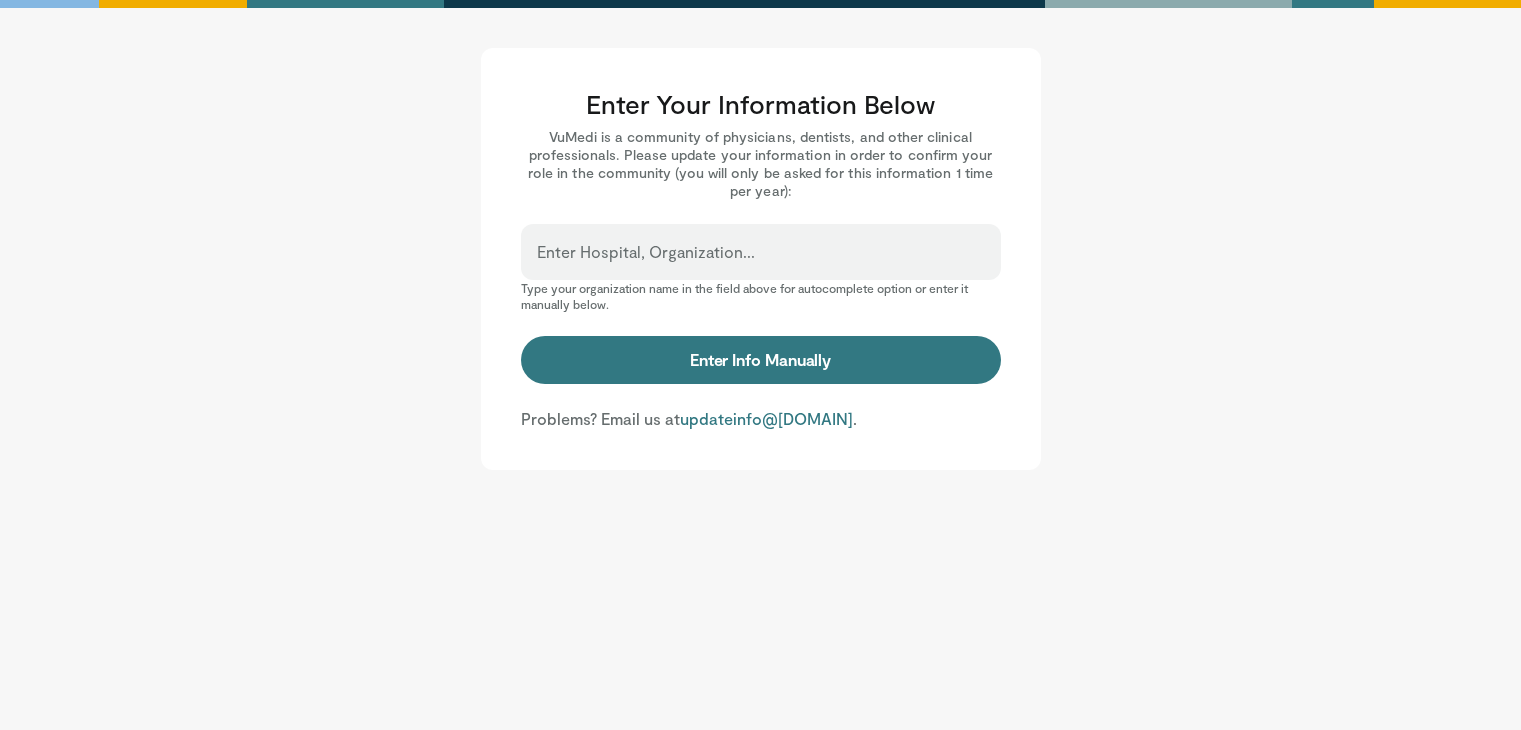 scroll, scrollTop: 0, scrollLeft: 0, axis: both 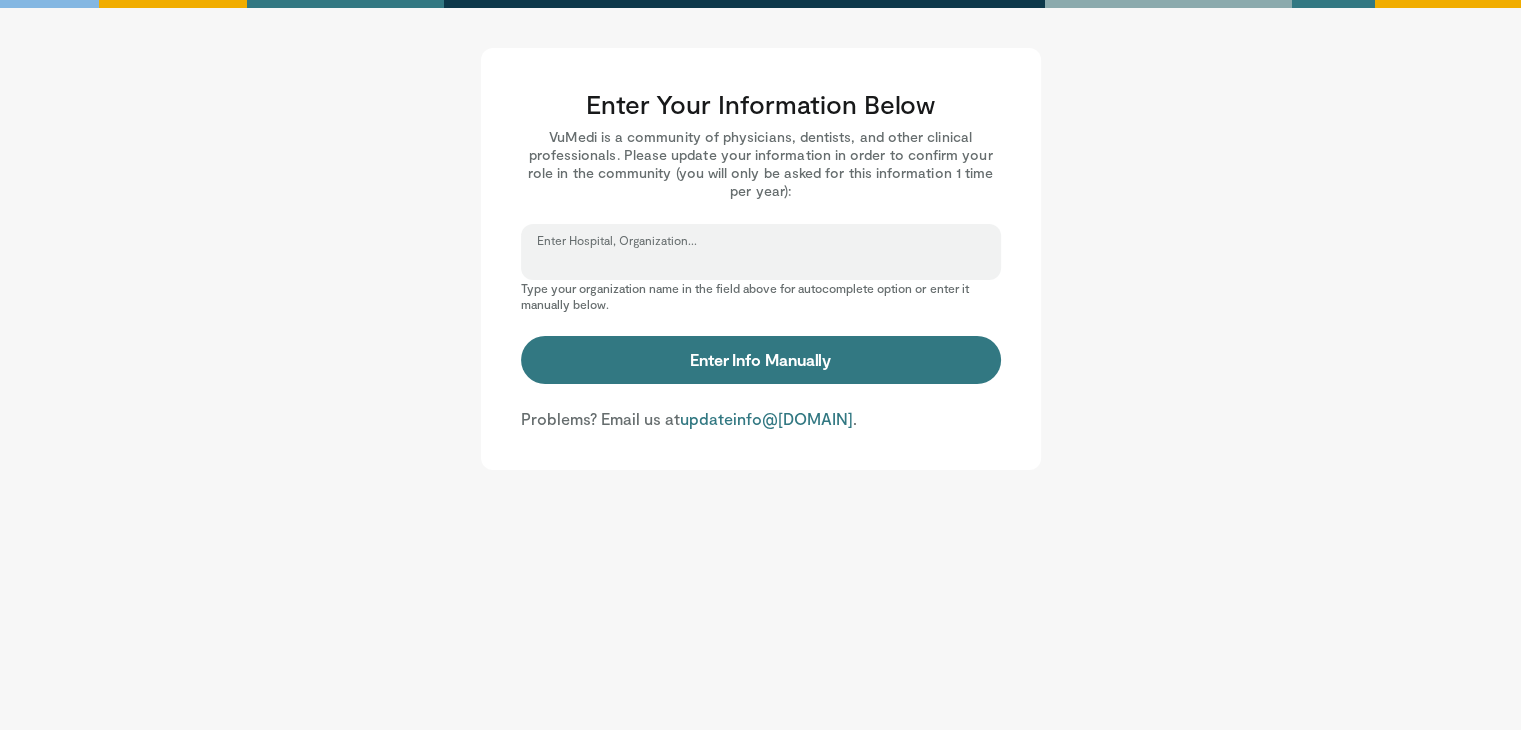 click on "Enter Hospital, Organization..." at bounding box center (761, 261) 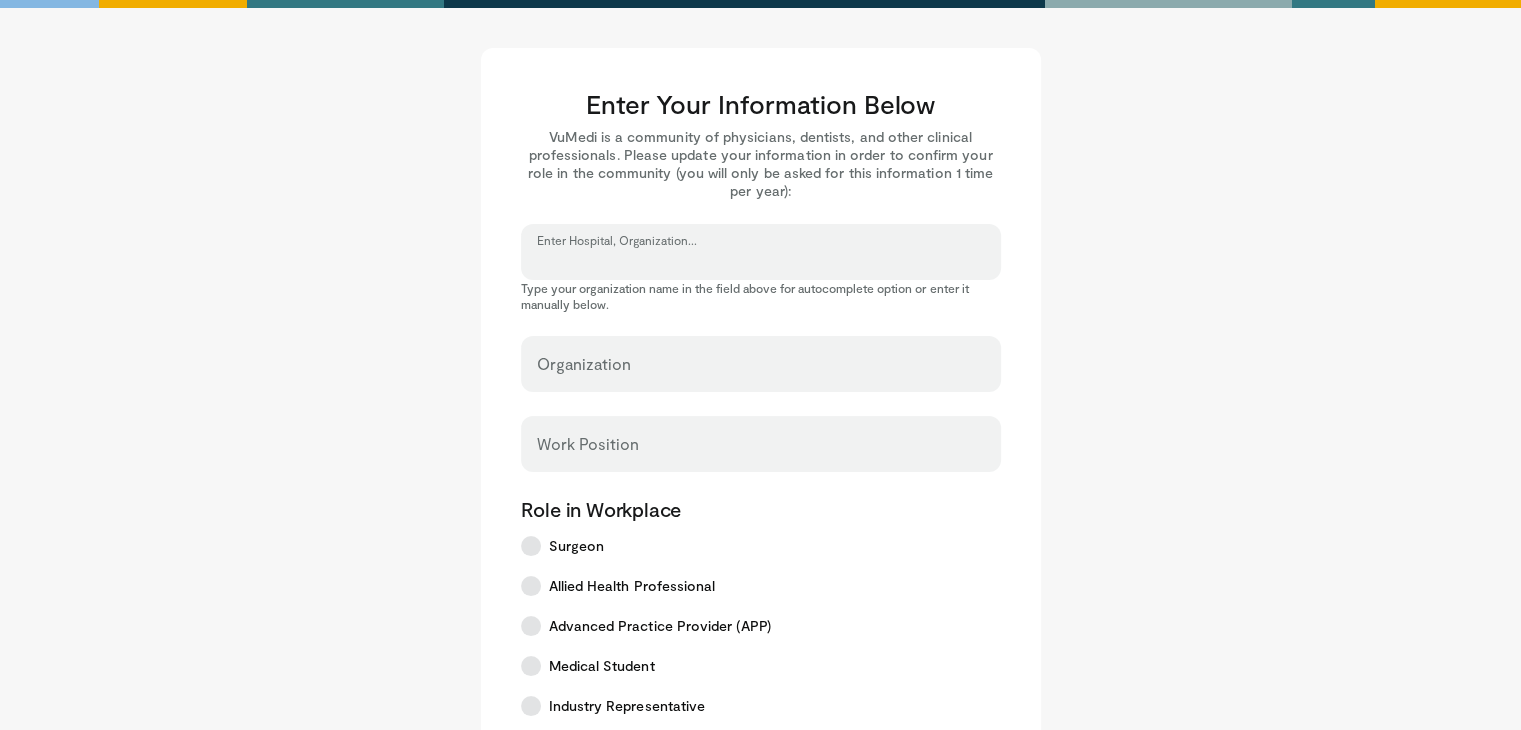 click on "Enter Hospital, Organization..." at bounding box center (761, 261) 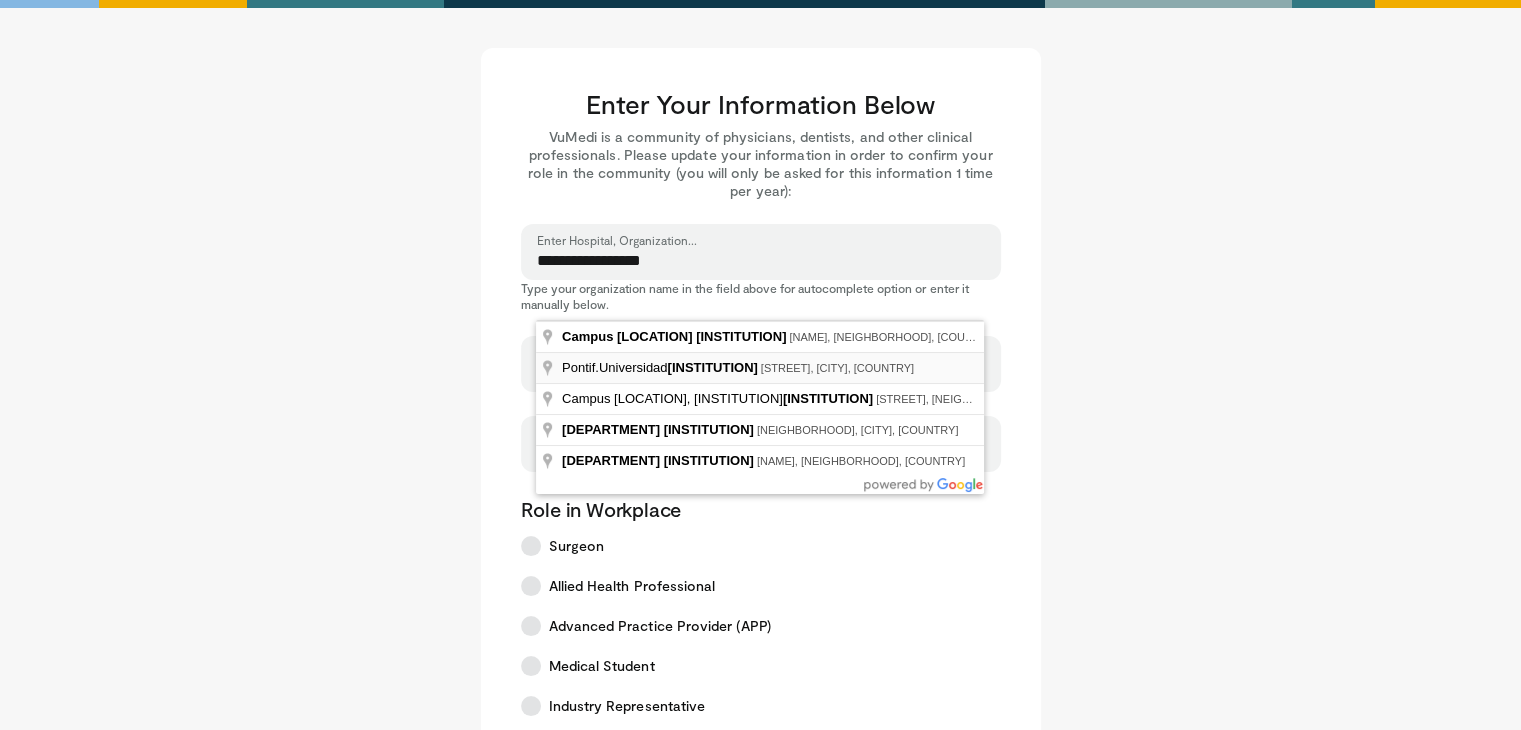 type on "**********" 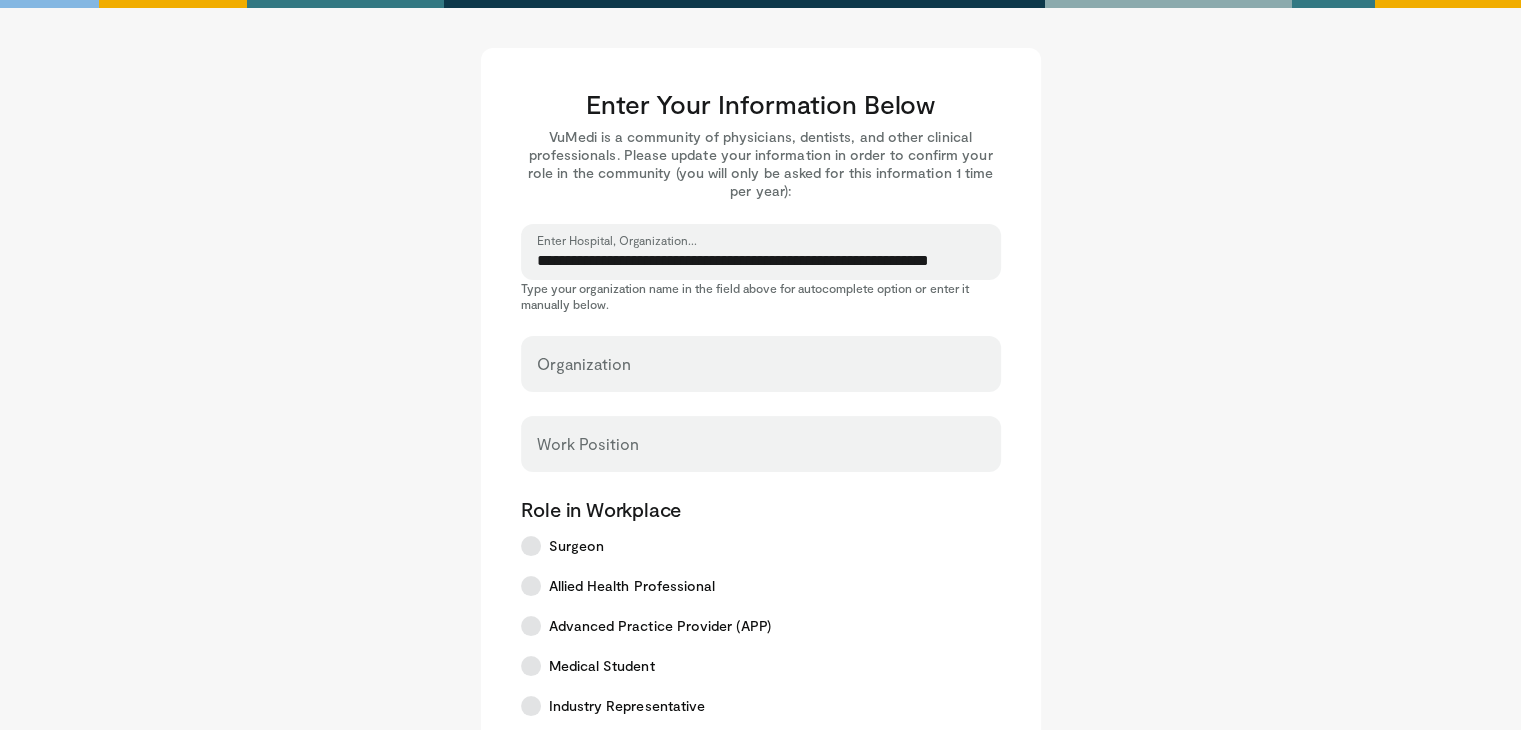 select on "**" 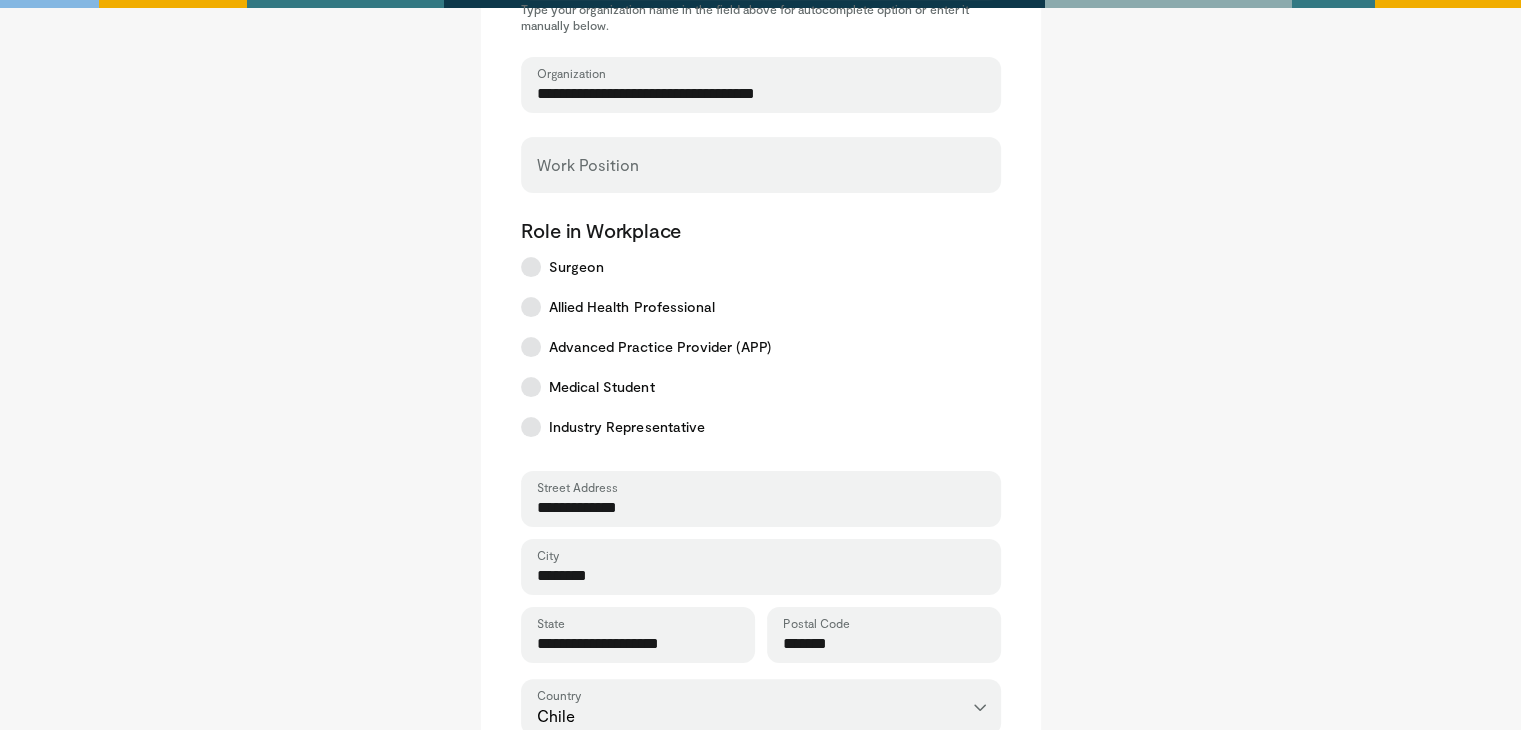 scroll, scrollTop: 283, scrollLeft: 0, axis: vertical 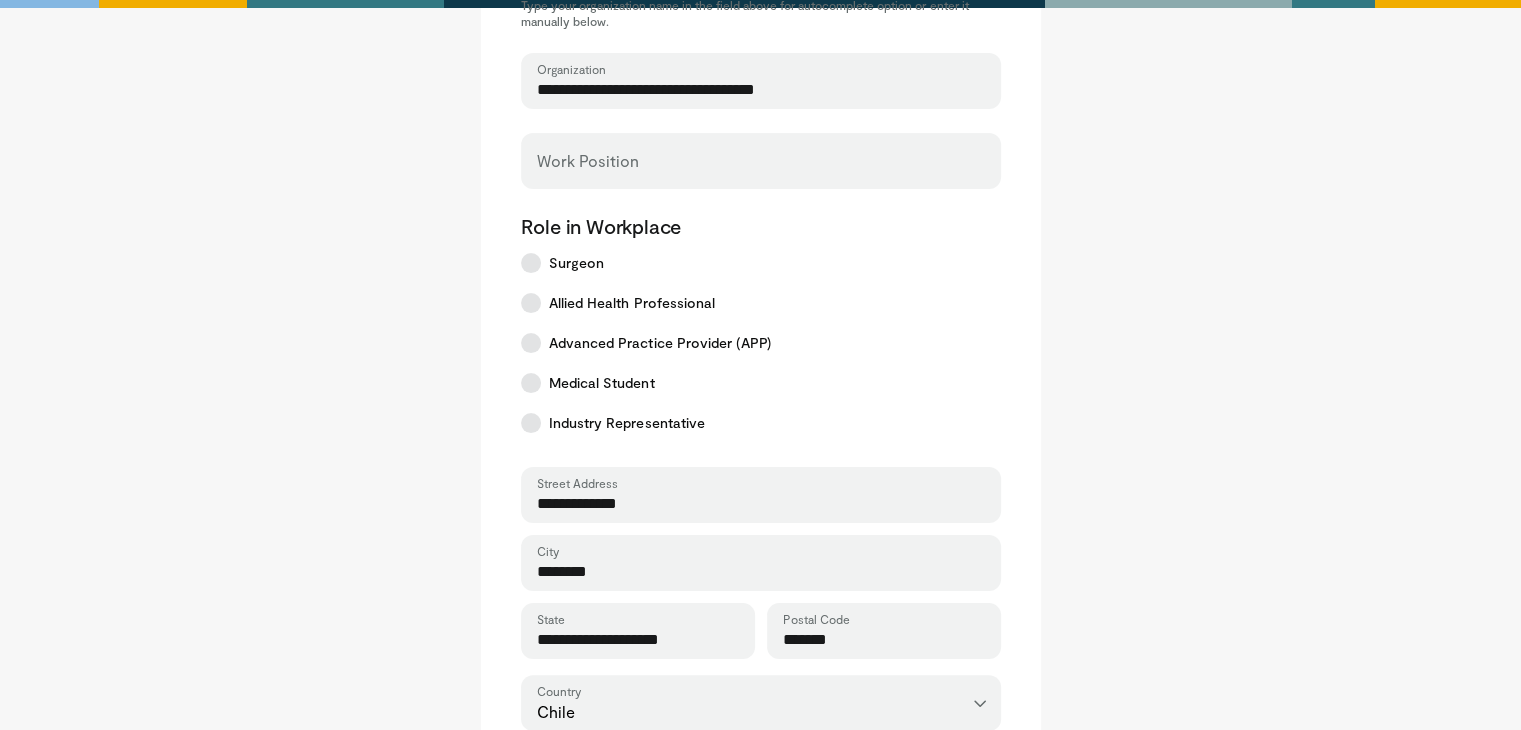 click on "Work Position" at bounding box center (761, 161) 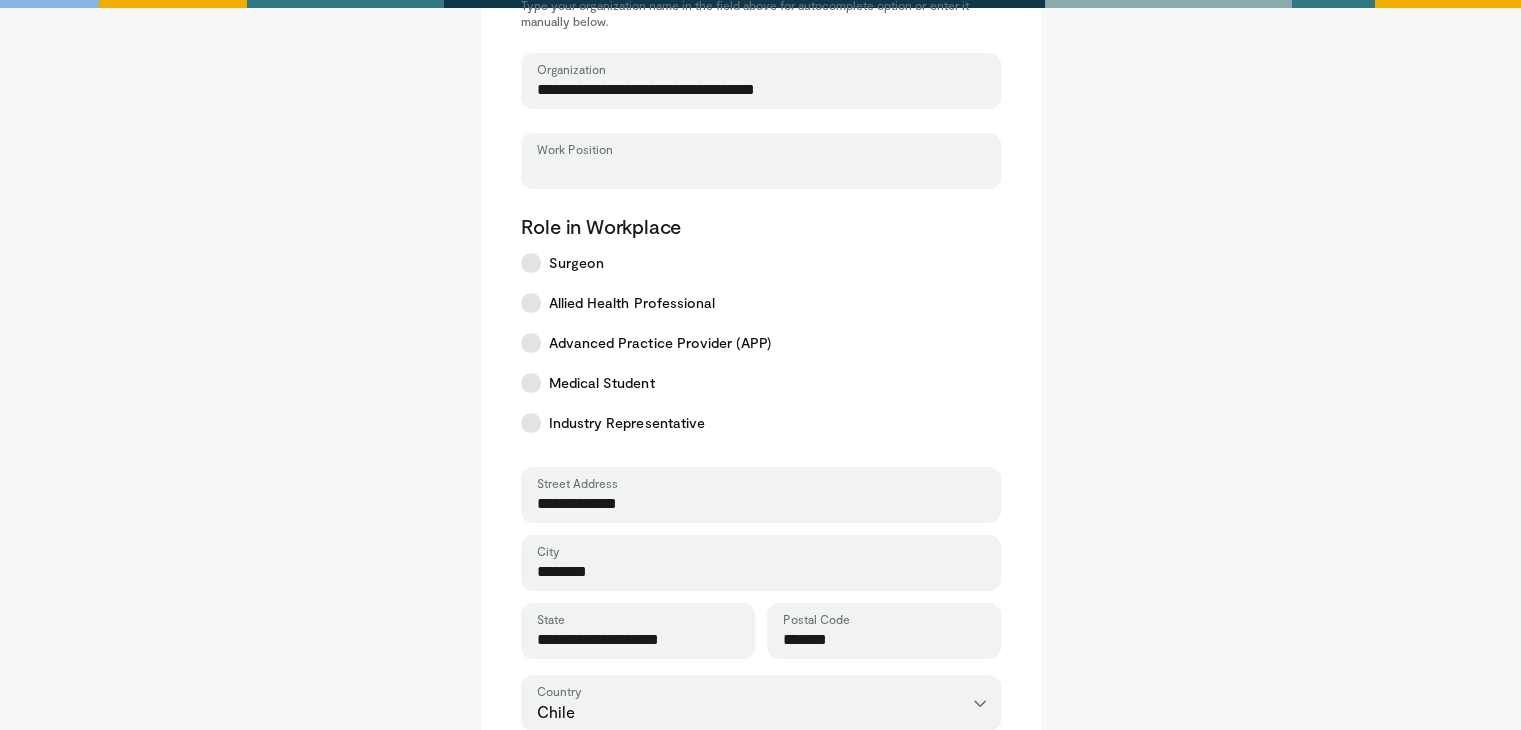 click on "Work Position" at bounding box center (761, 170) 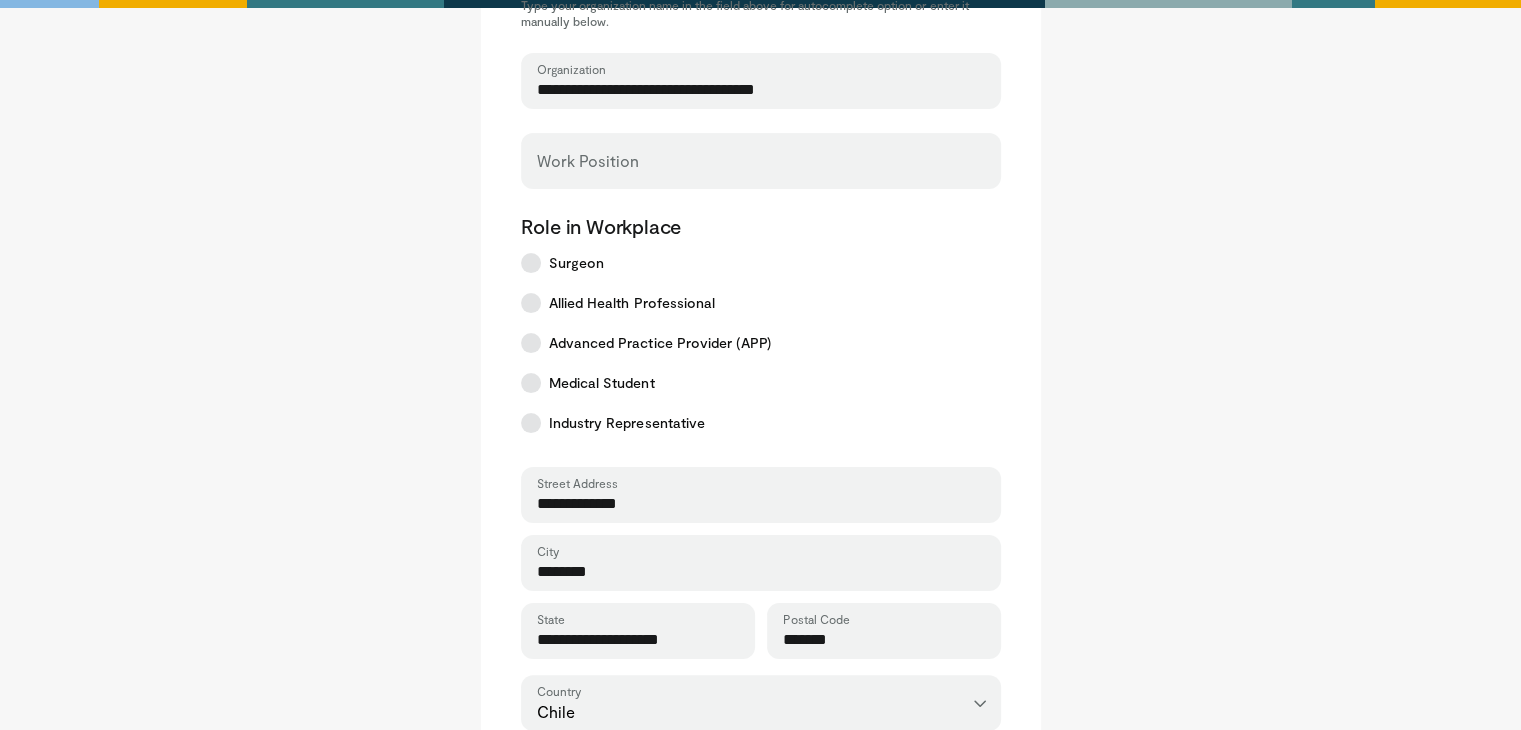 click on "**********" at bounding box center [761, 426] 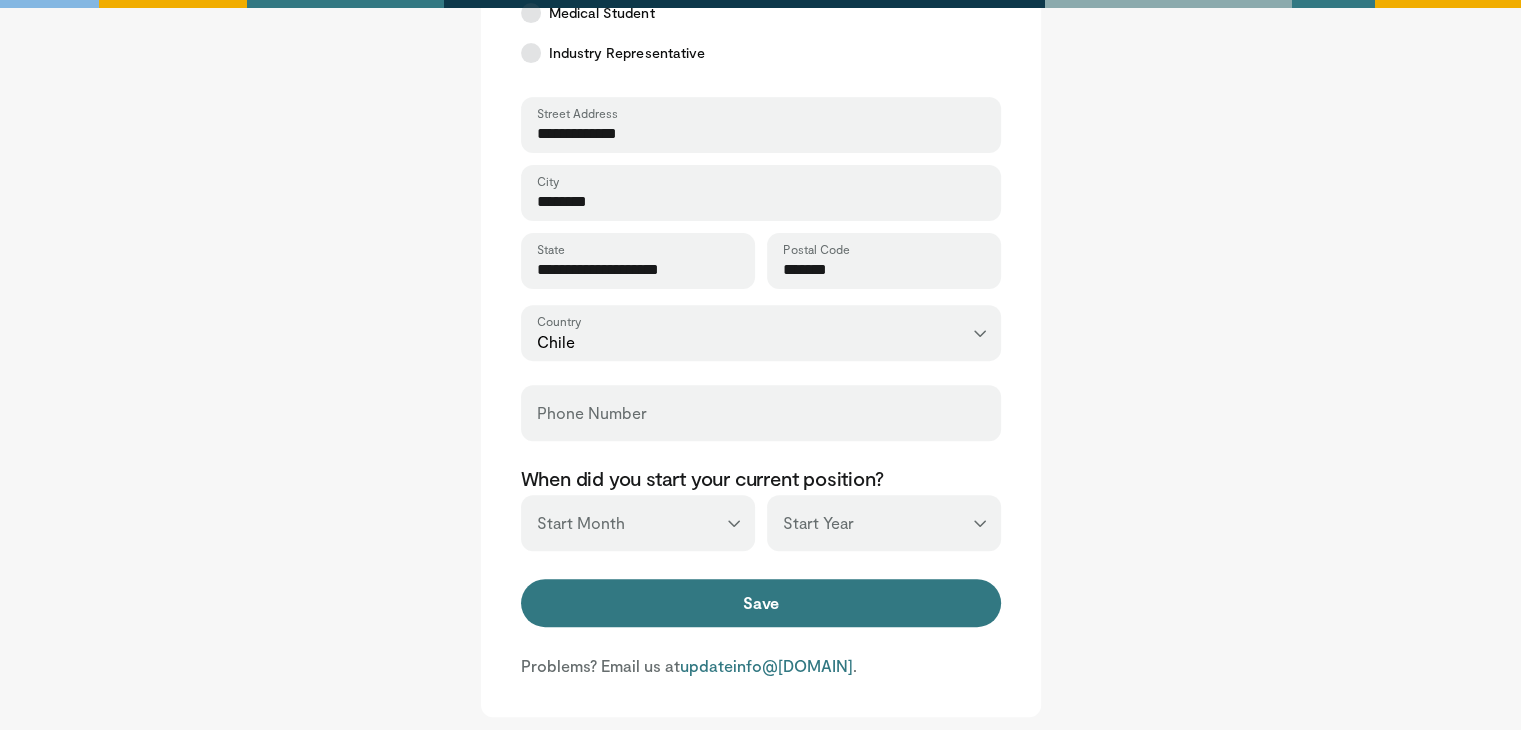 scroll, scrollTop: 673, scrollLeft: 0, axis: vertical 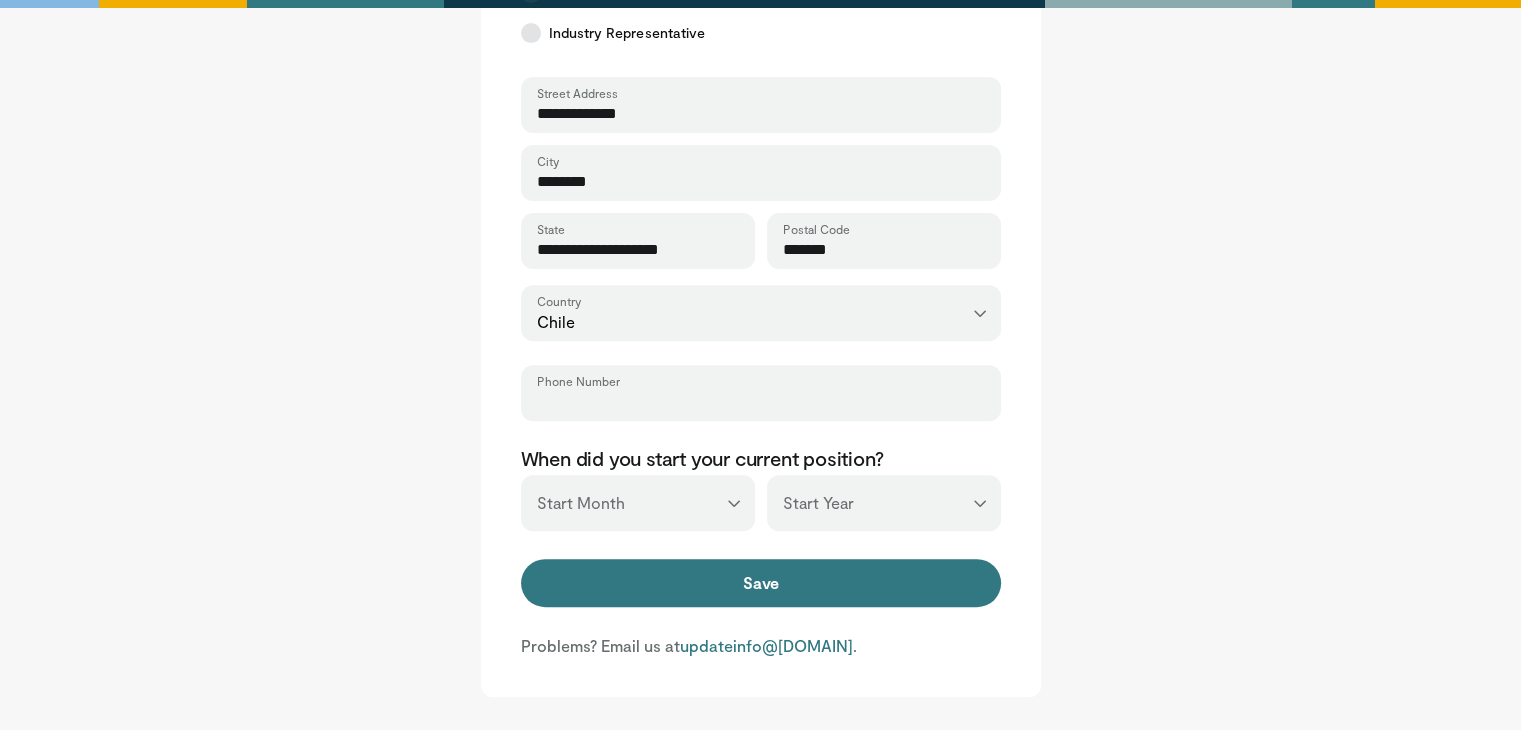 click on "Phone Number" at bounding box center [761, 402] 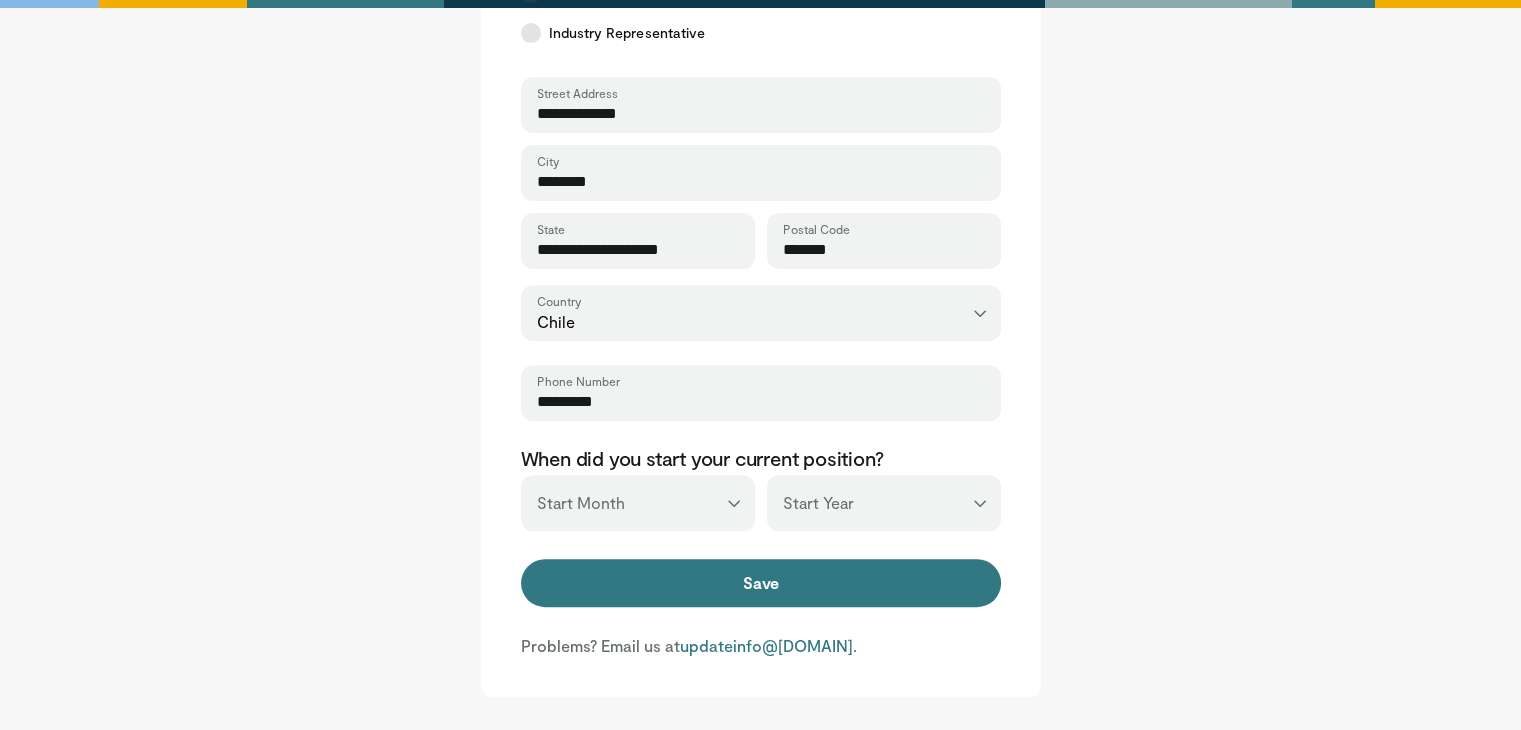 type on "*********" 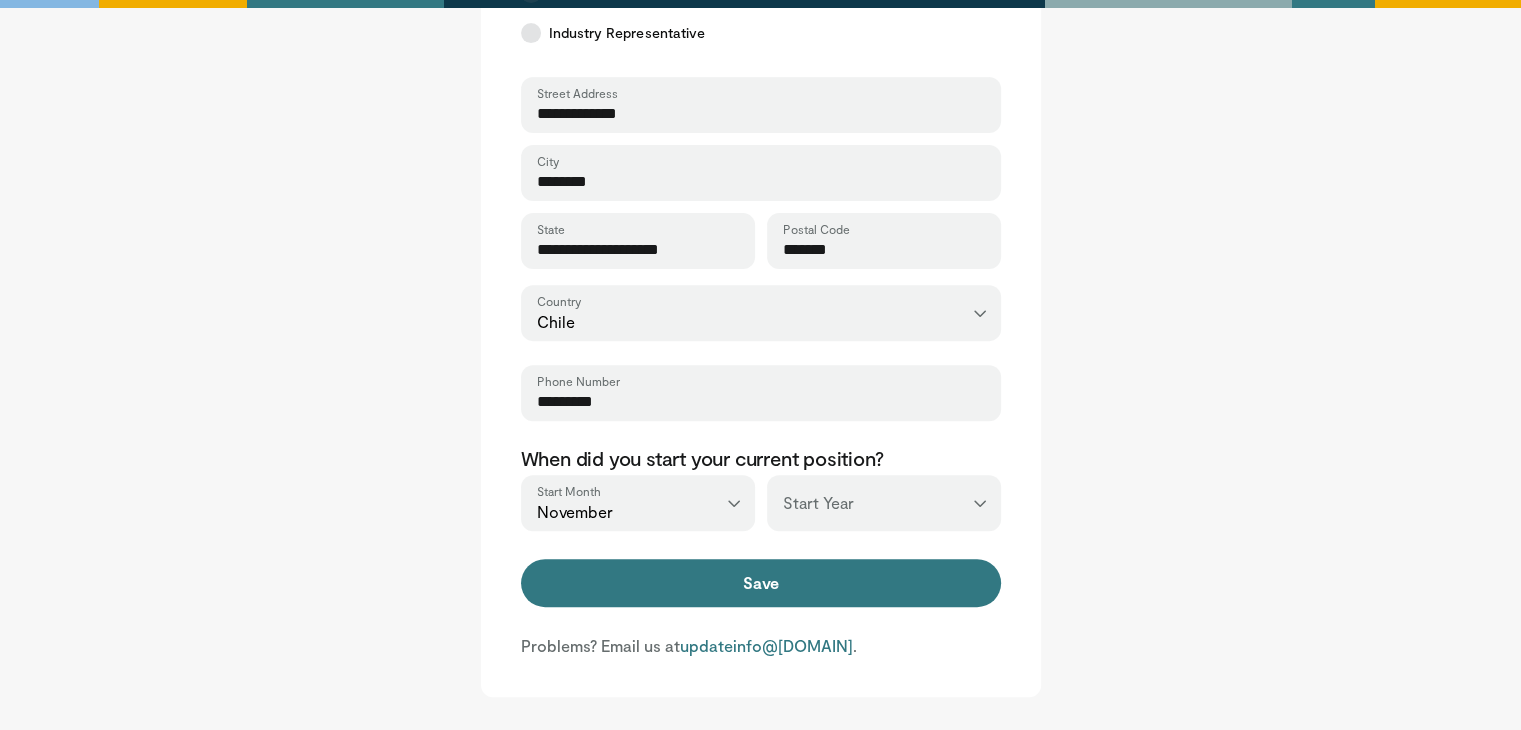 click on "***
*******
********
*****
*****
***
****
****
******
*********
*******
********
********" at bounding box center [638, 503] 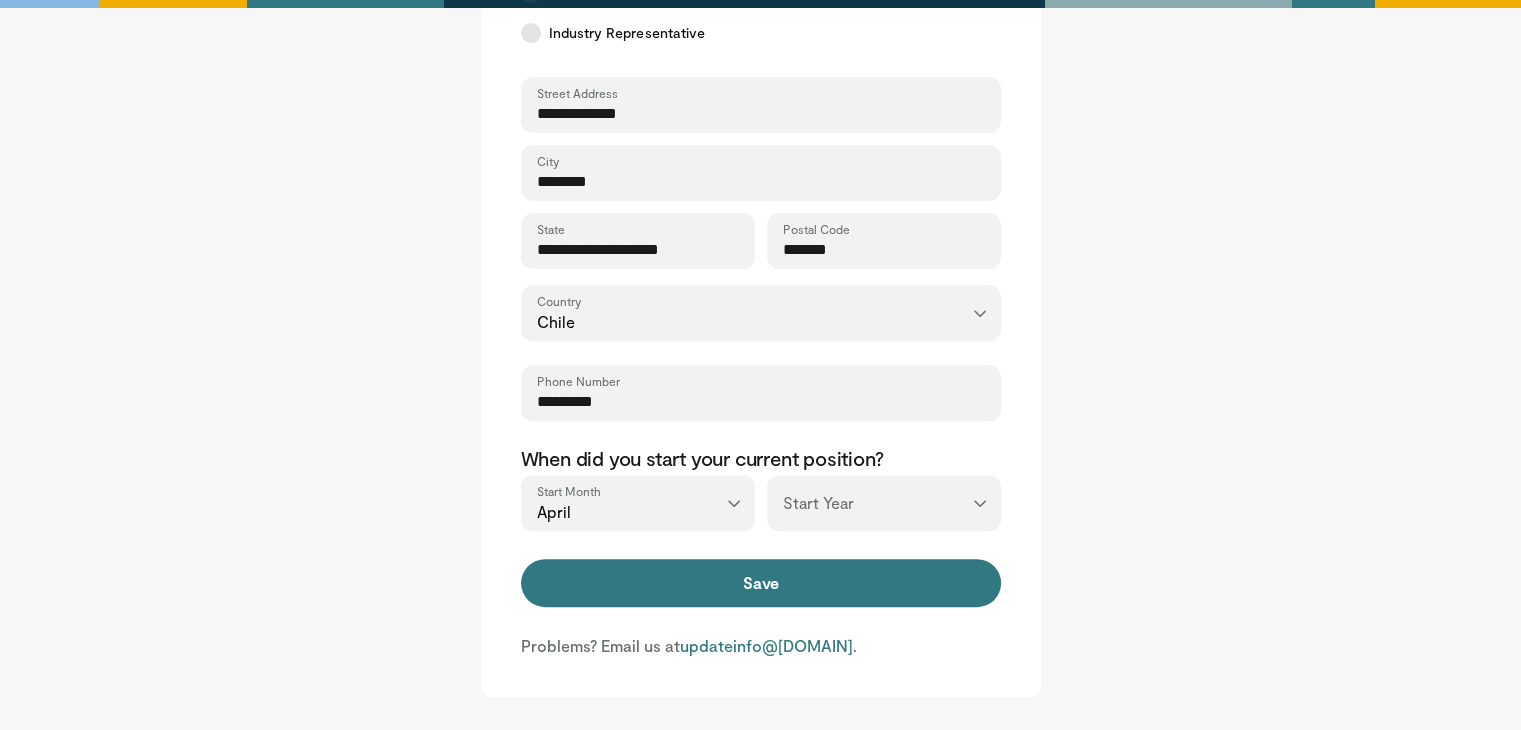 click on "***
****
****
****
****
****
****
****
****
****
****
****
****
****
****
****
****
****
****
****
****
****
****
****
****
****
****
****
****
**** **** **** **** ****" at bounding box center [884, 503] 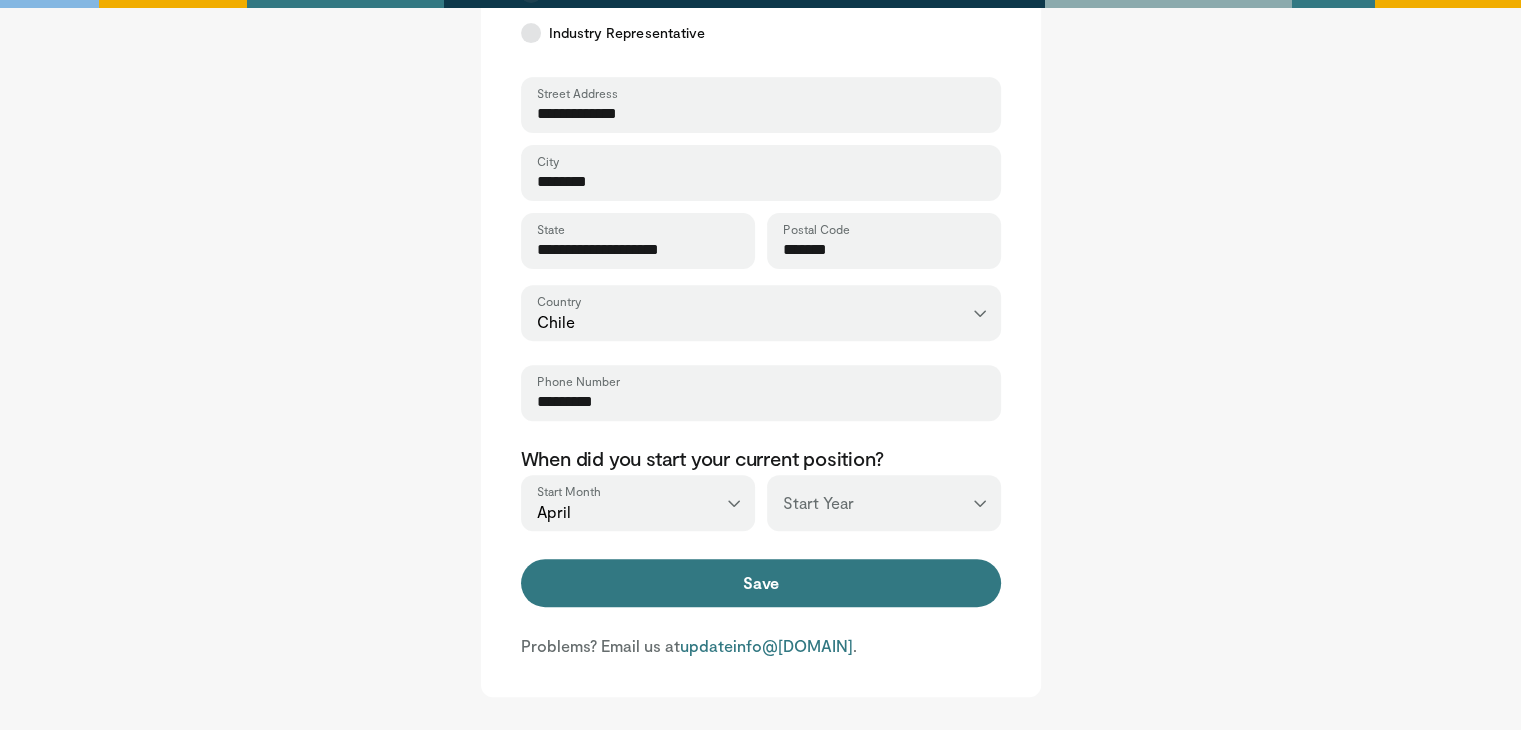 select on "****" 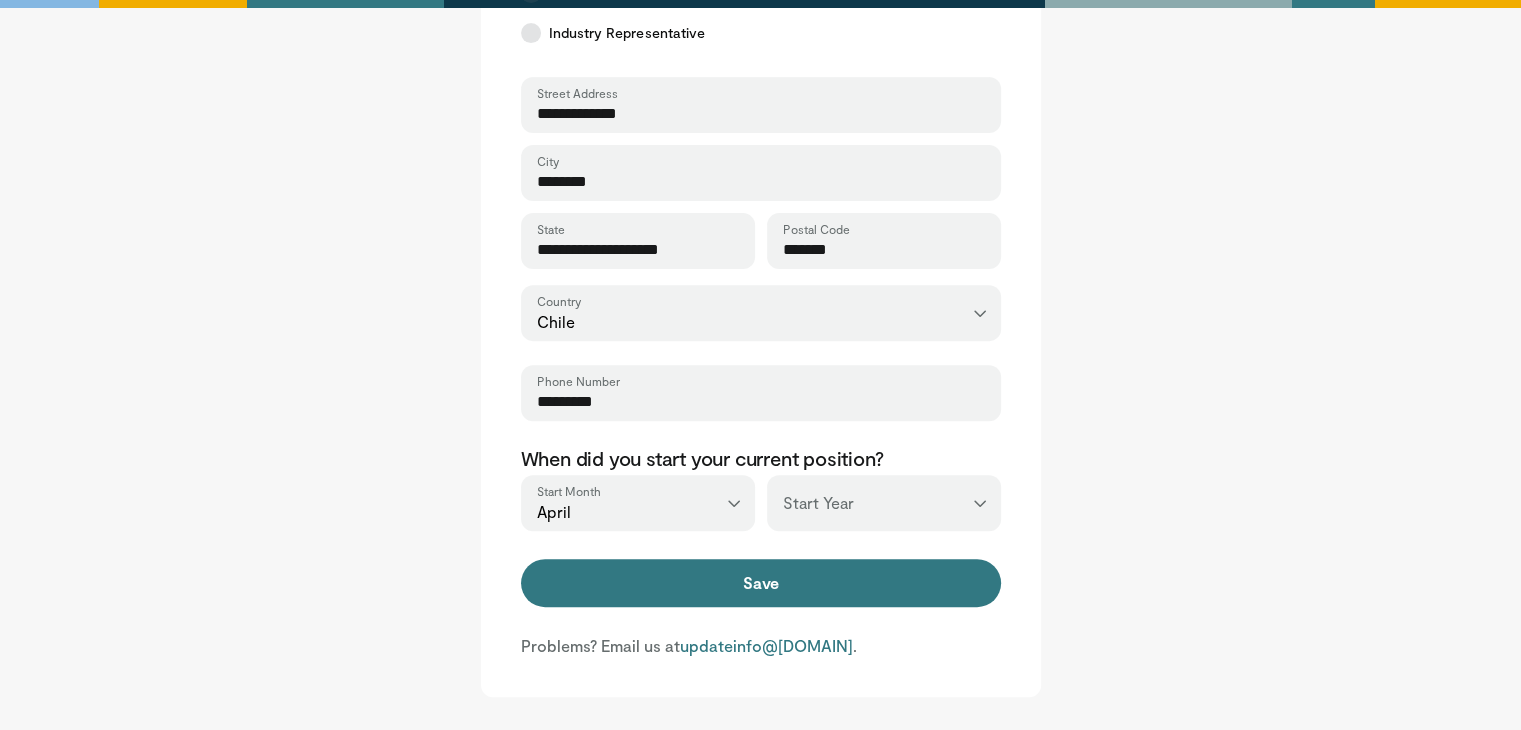 click on "***
****
****
****
****
****
****
****
****
****
****
****
****
****
****
****
****
****
****
****
****
****
****
****
****
****
****
****
****
**** **** **** **** ****" at bounding box center [884, 503] 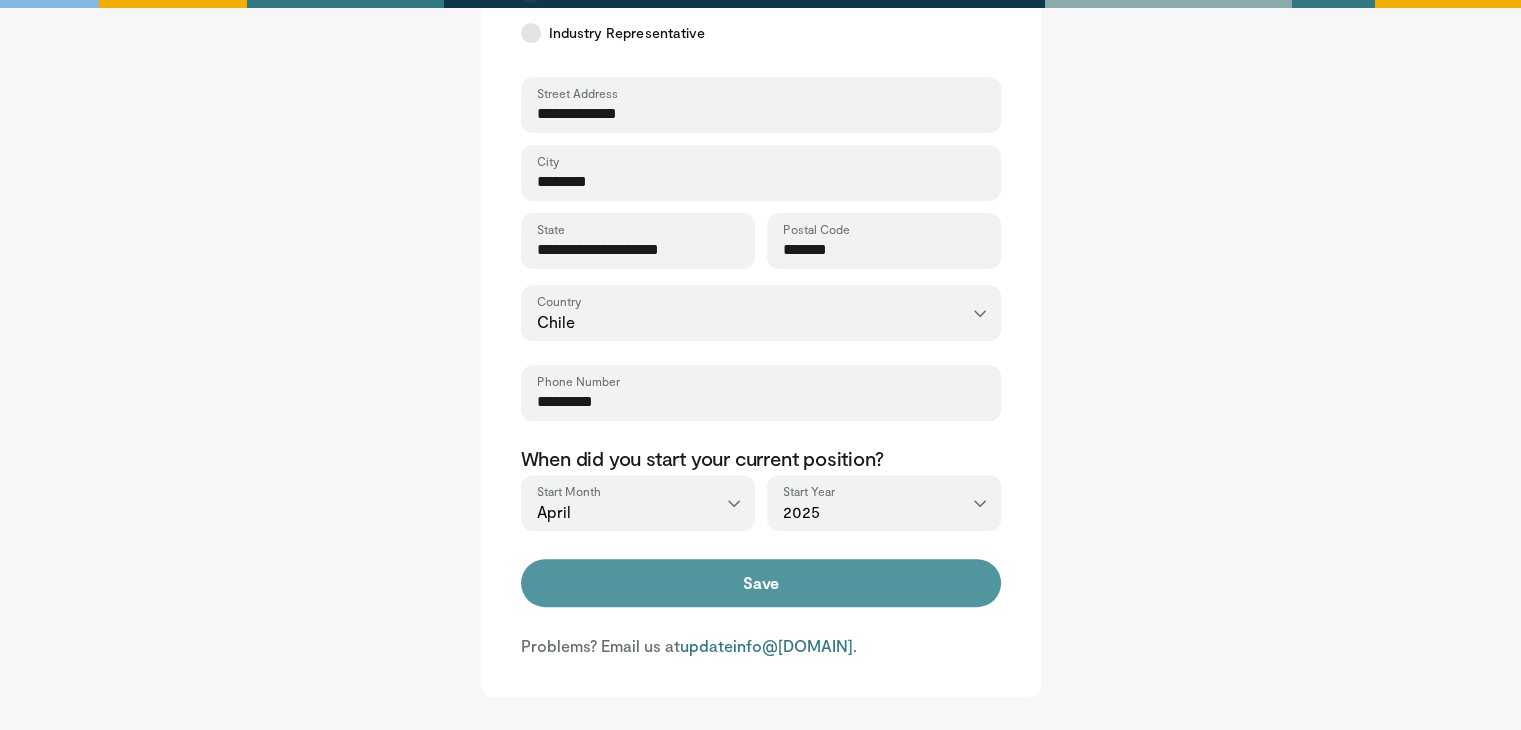 click on "Save" at bounding box center (761, 583) 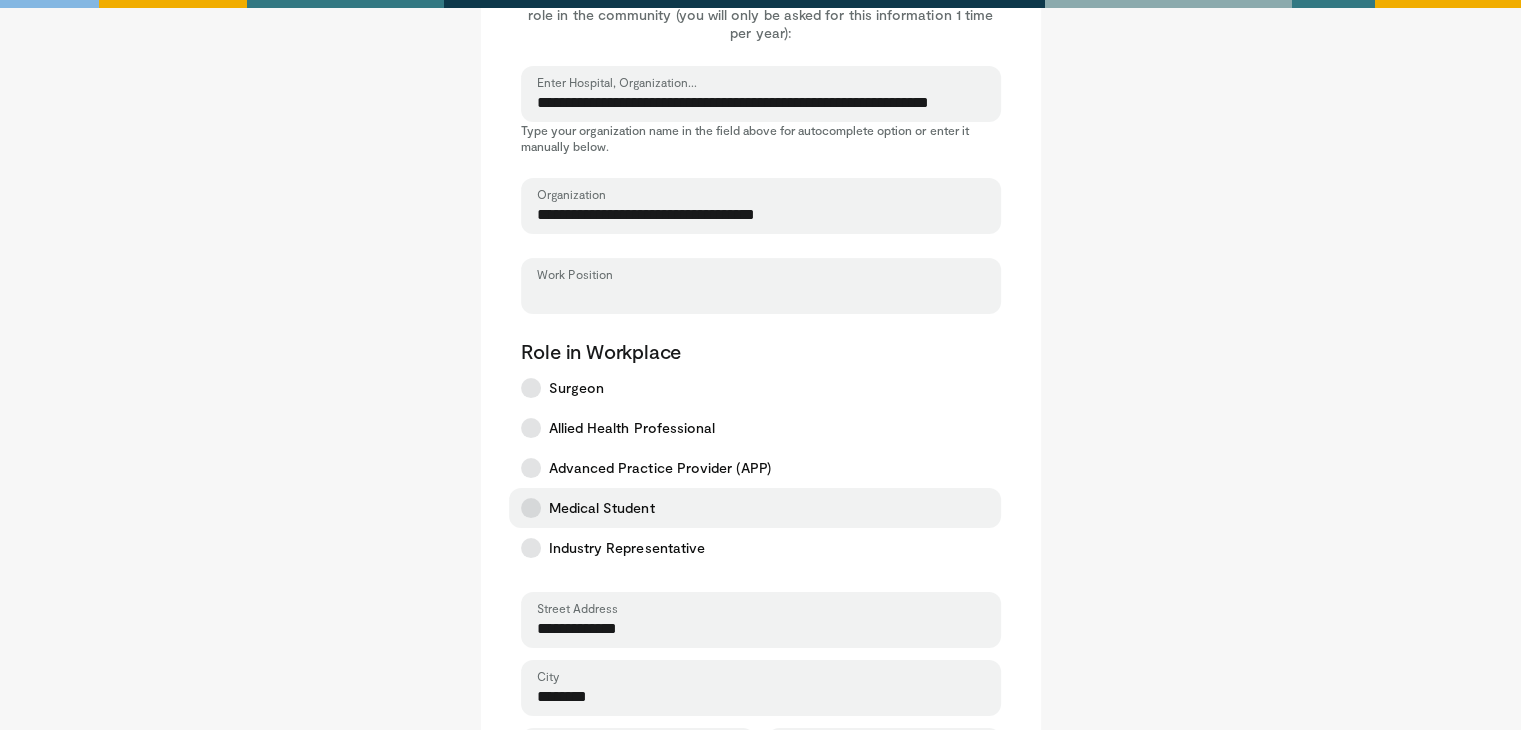 scroll, scrollTop: 0, scrollLeft: 0, axis: both 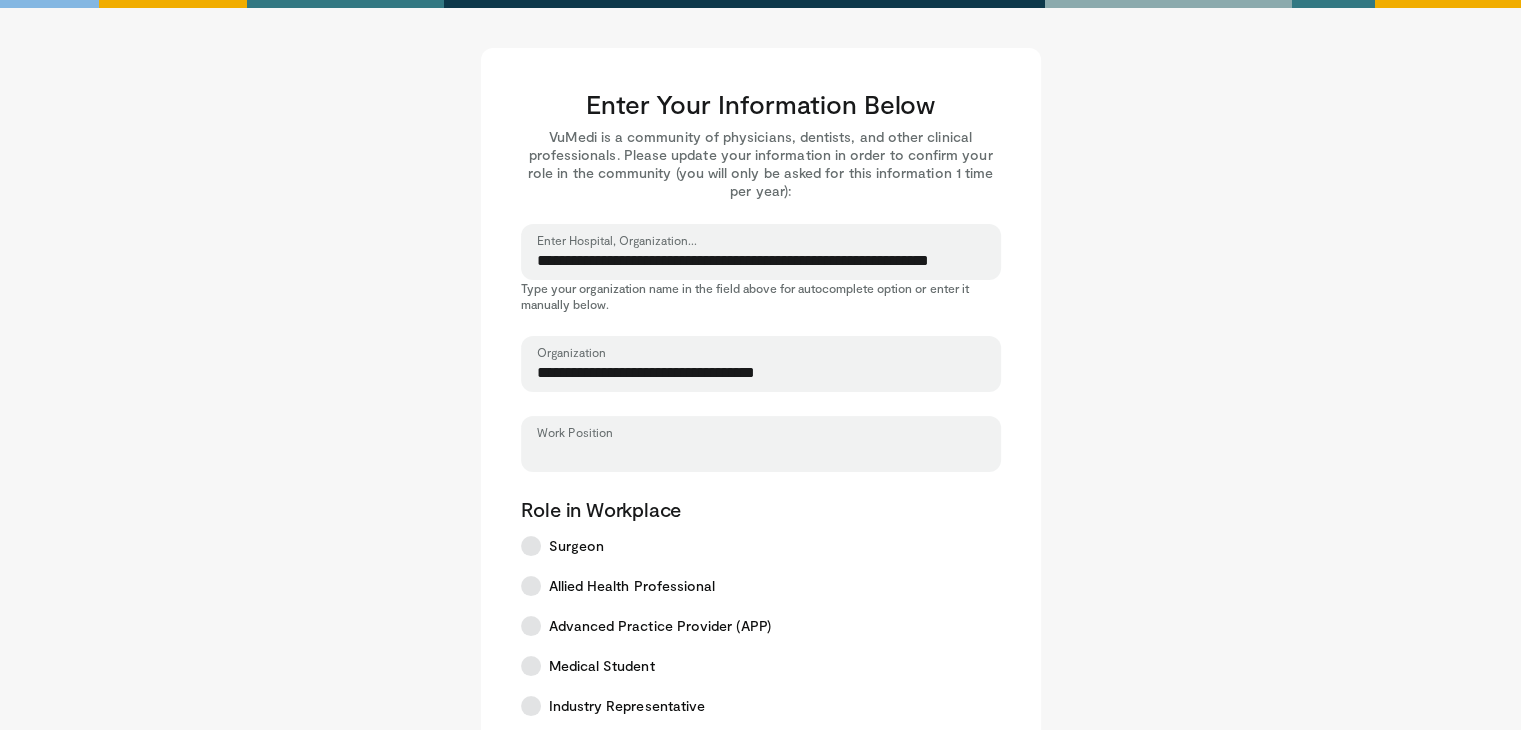click on "Work Position" at bounding box center [761, 453] 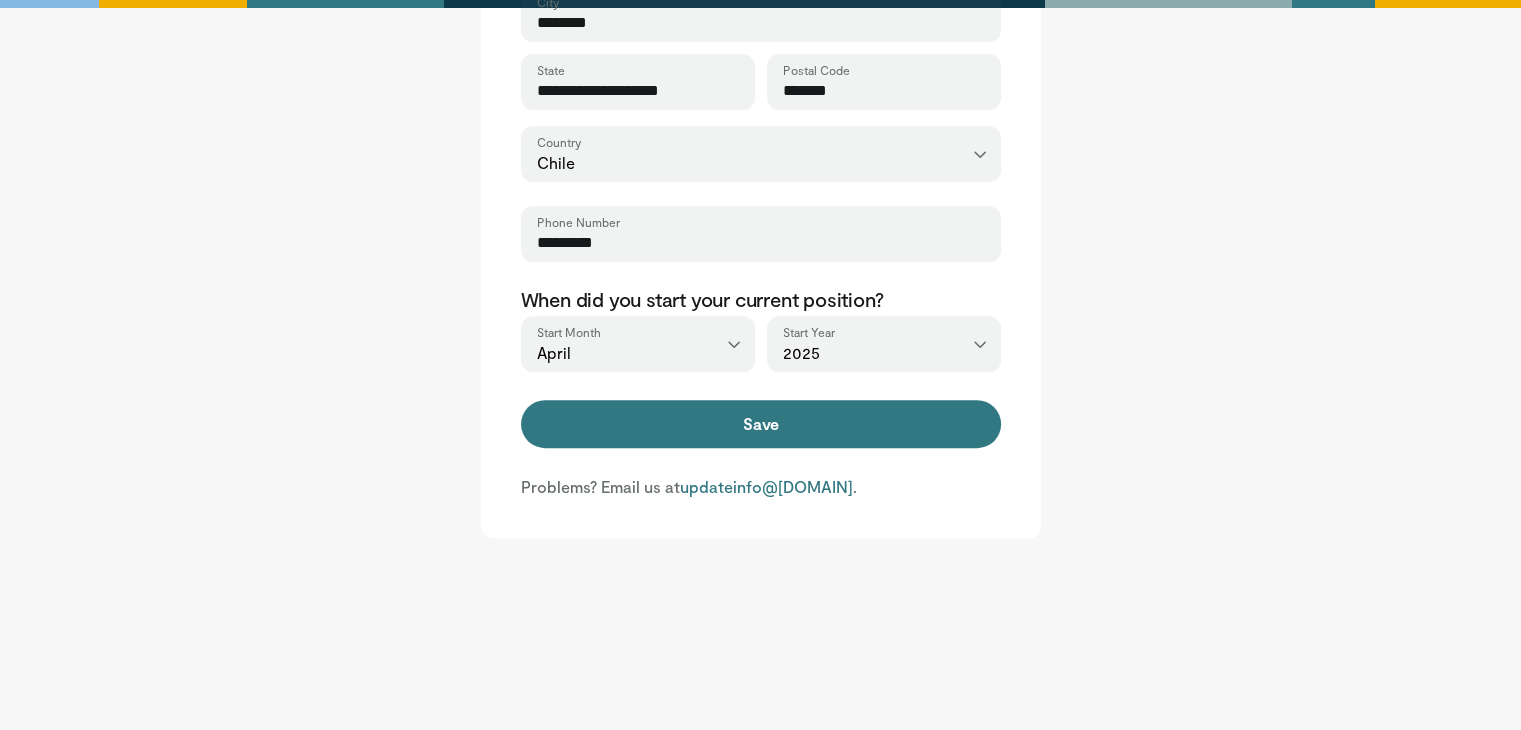scroll, scrollTop: 836, scrollLeft: 0, axis: vertical 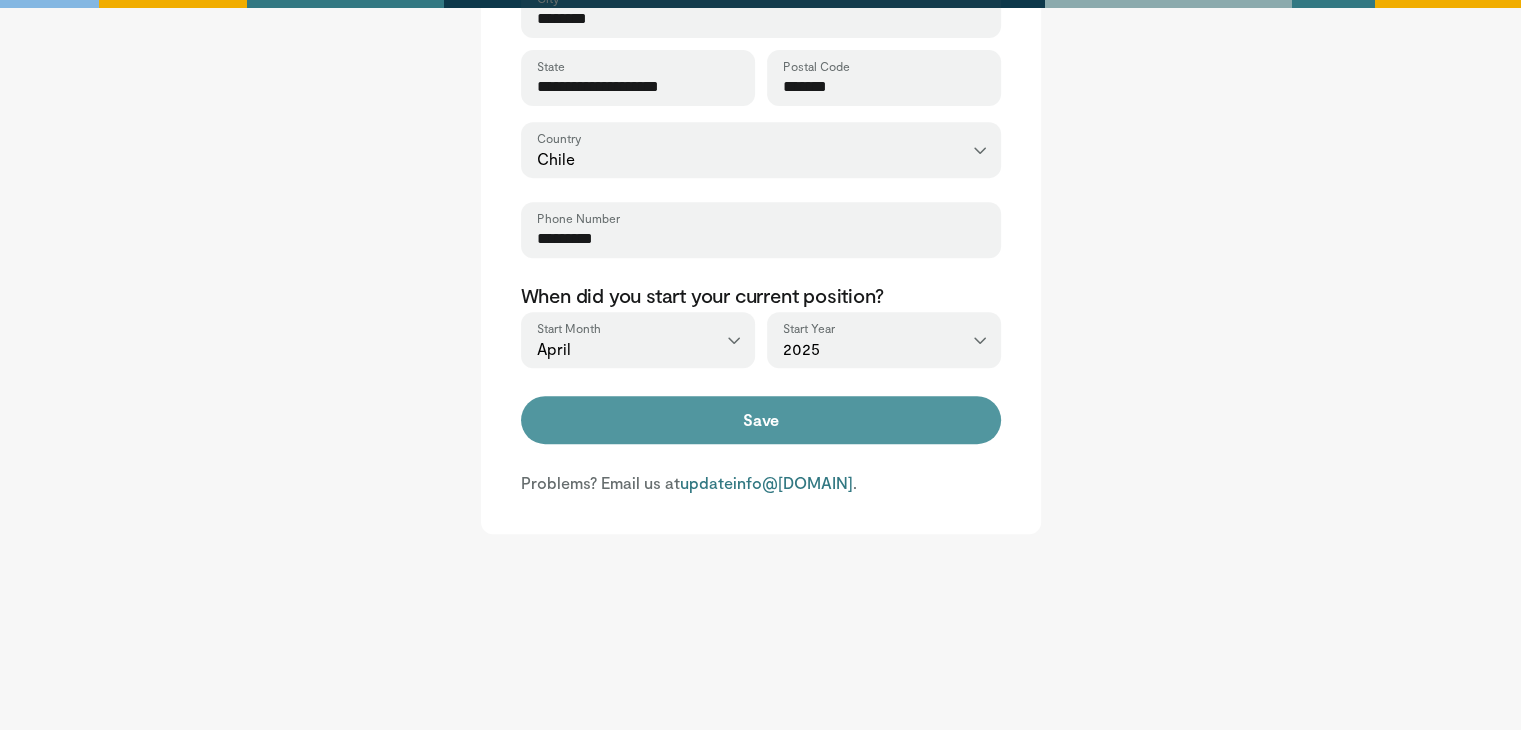 type on "********" 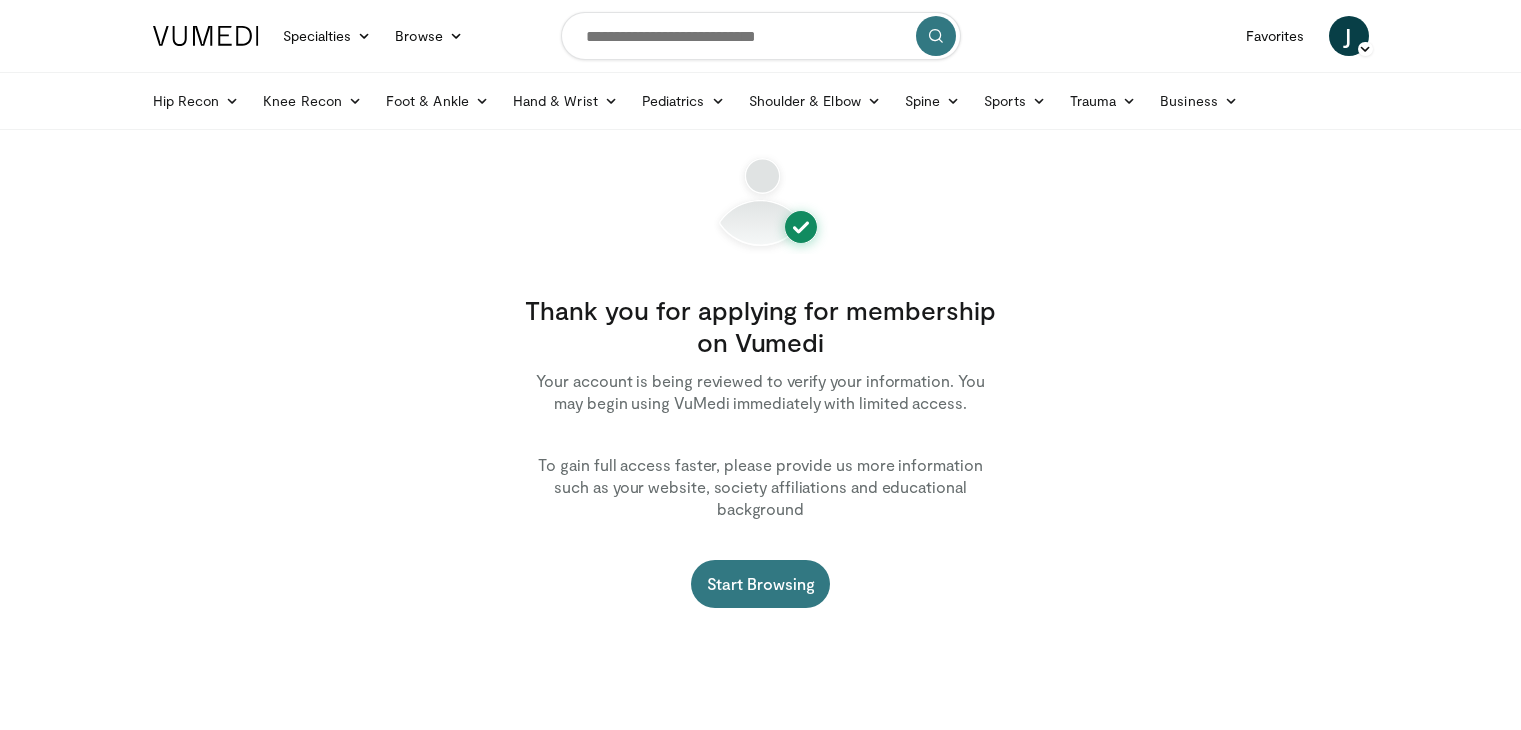 scroll, scrollTop: 0, scrollLeft: 0, axis: both 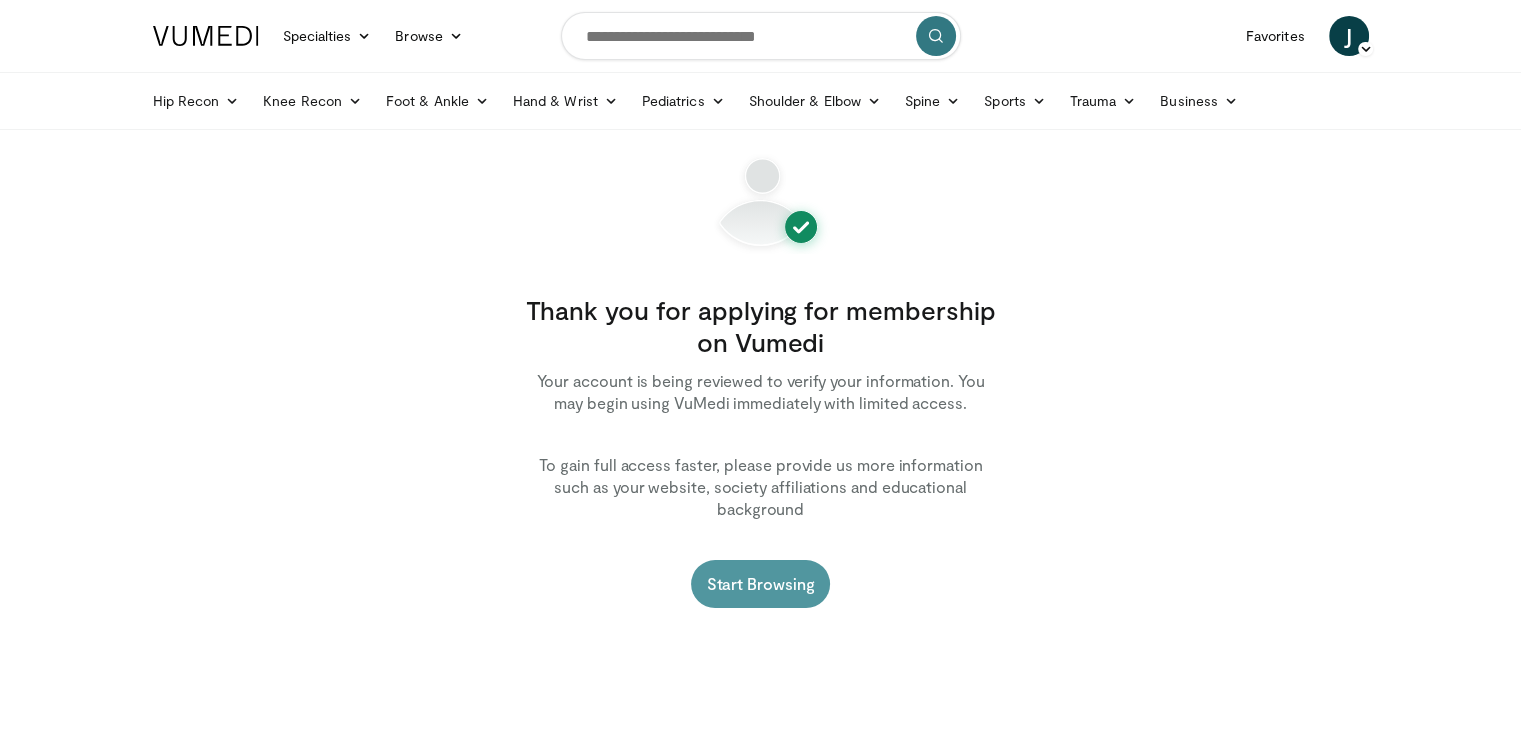 click on "Start Browsing" at bounding box center [761, 584] 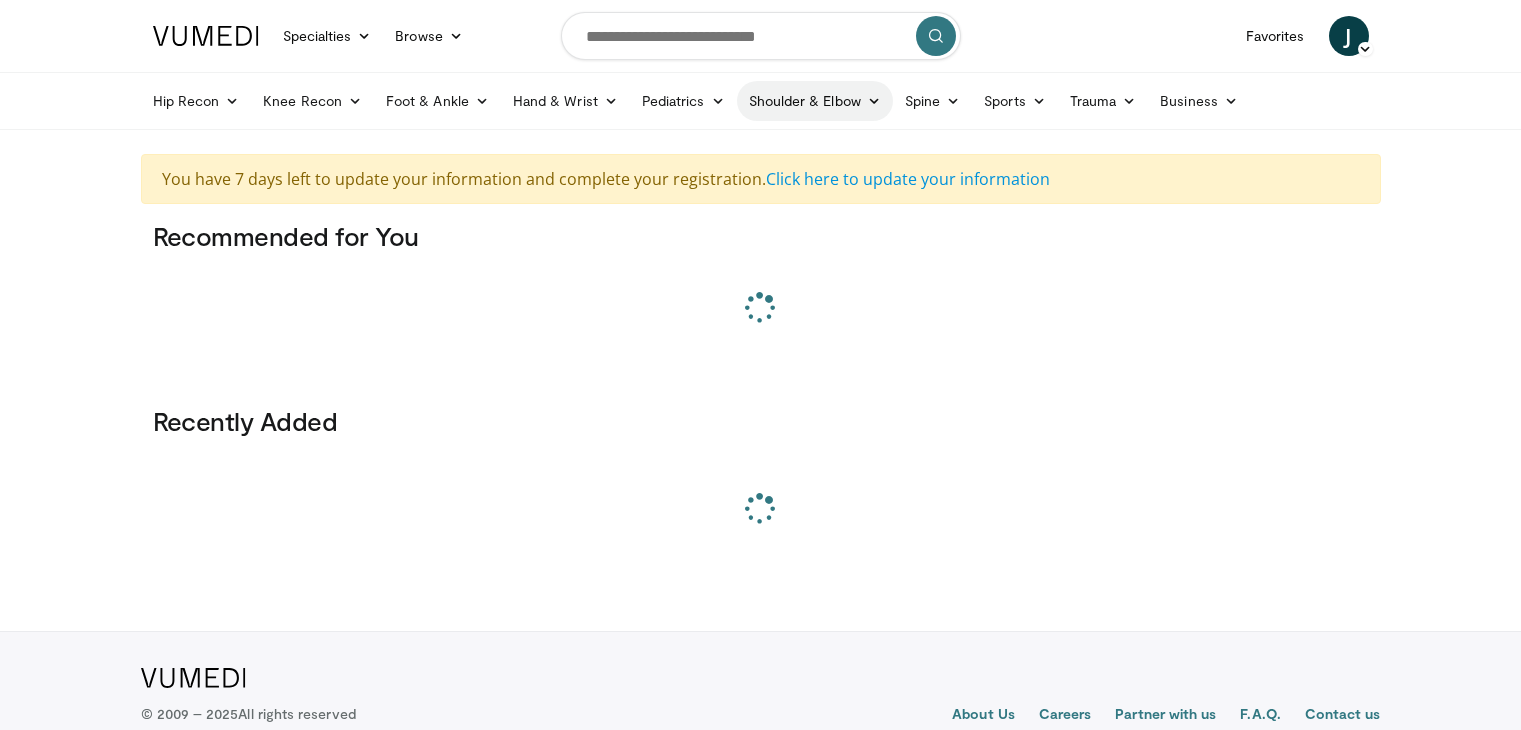scroll, scrollTop: 0, scrollLeft: 0, axis: both 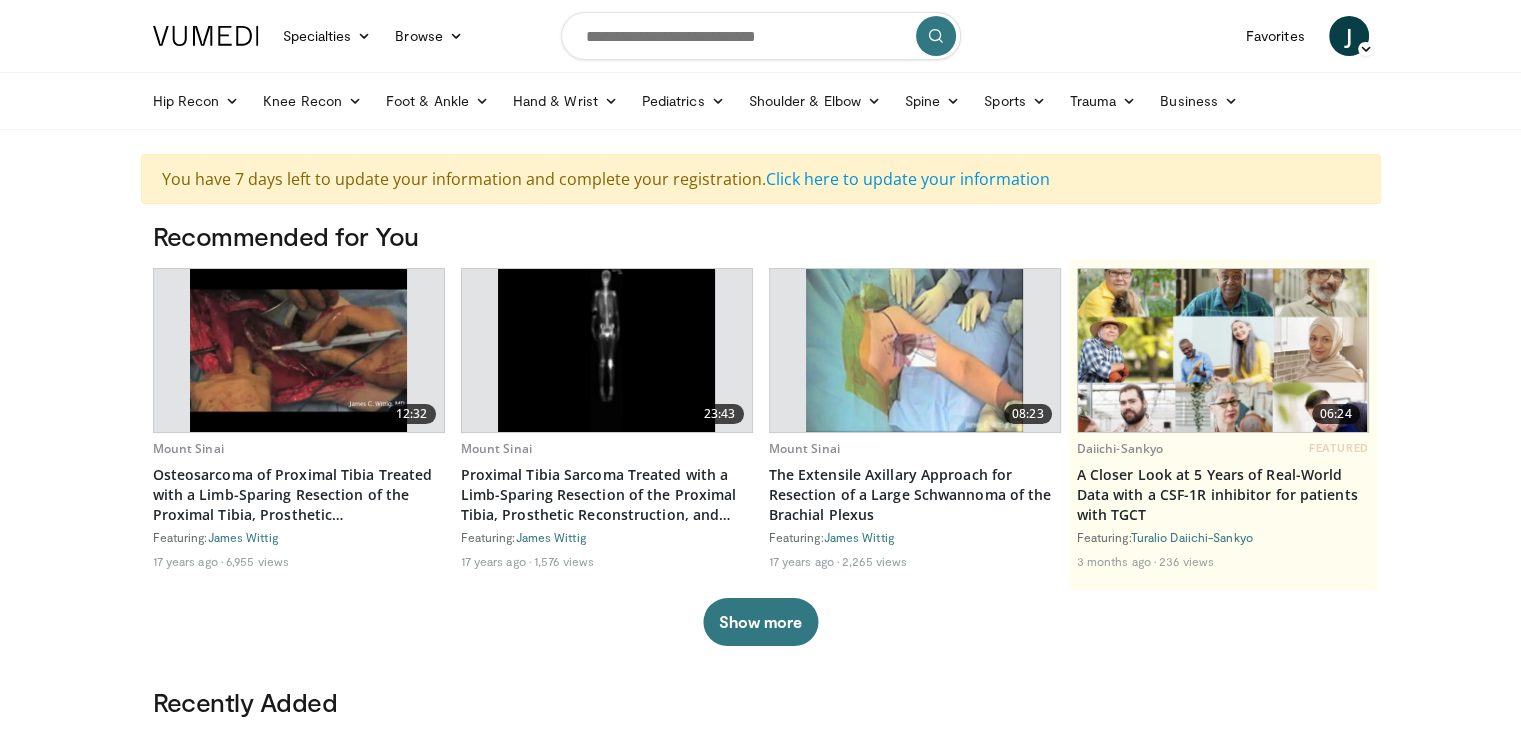 click on "You have 7 days left to update your information and complete your registration.
Click here to update your information" at bounding box center [761, 179] 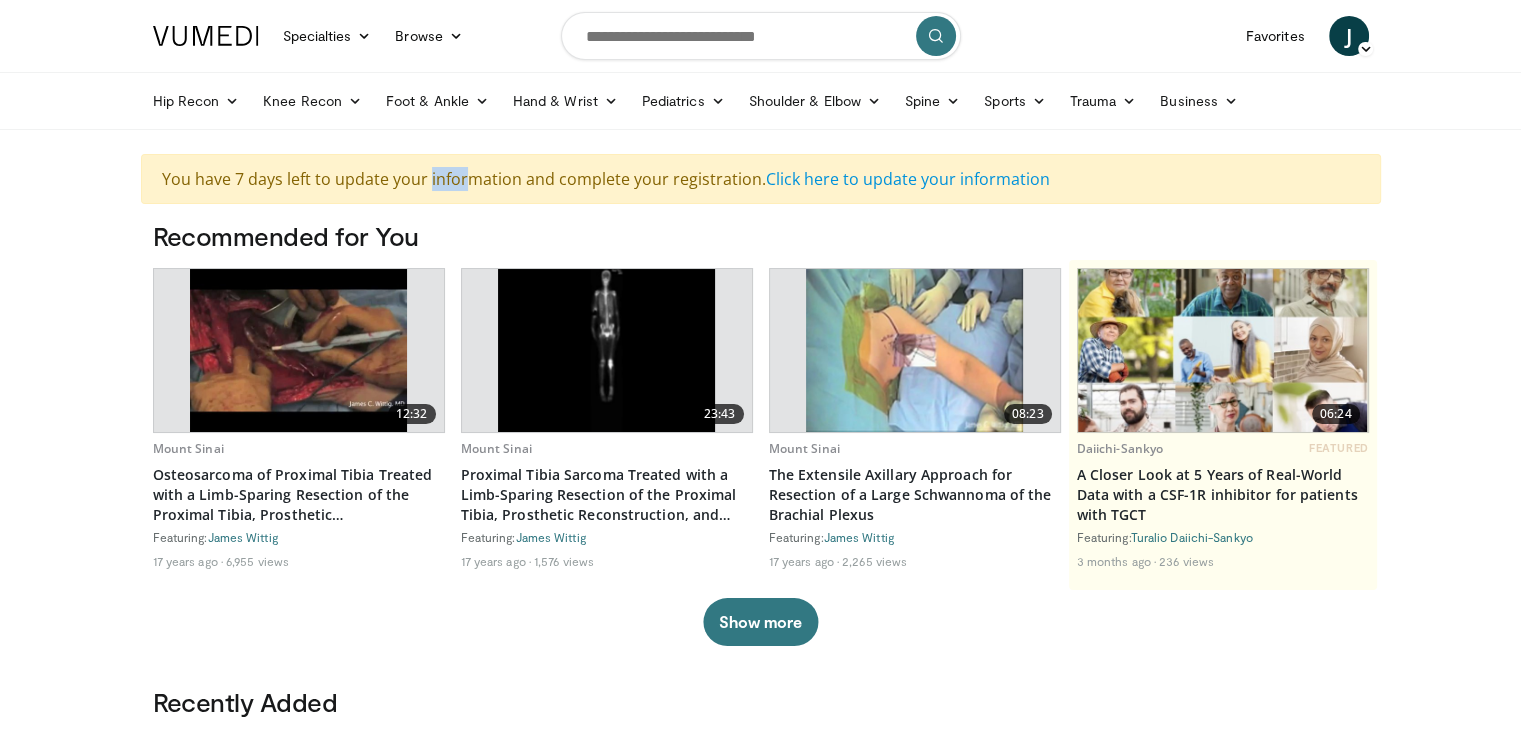 click on "You have 7 days left to update your information and complete your registration.
Click here to update your information" at bounding box center [761, 179] 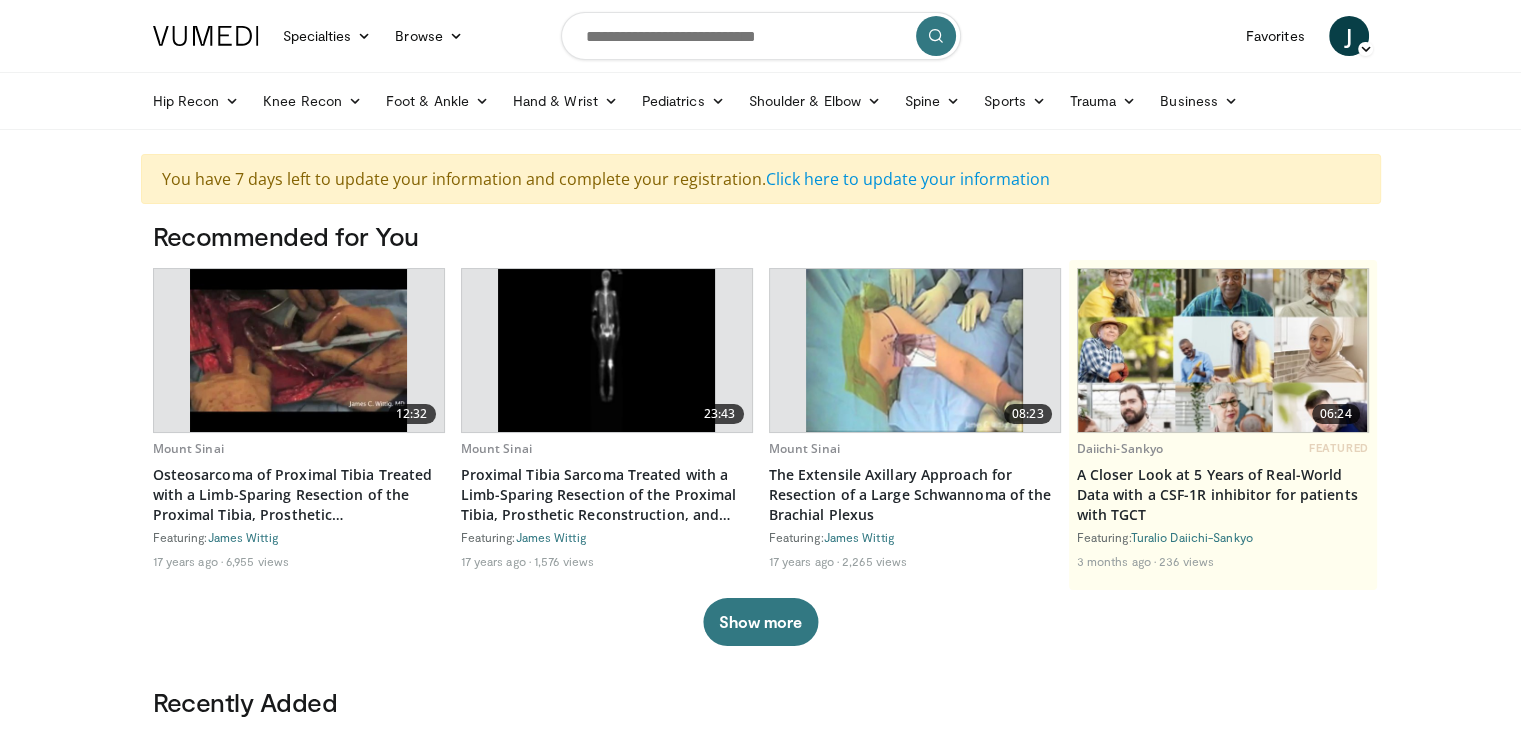 click on "You have 7 days left to update your information and complete your registration.
Click here to update your information" at bounding box center (761, 179) 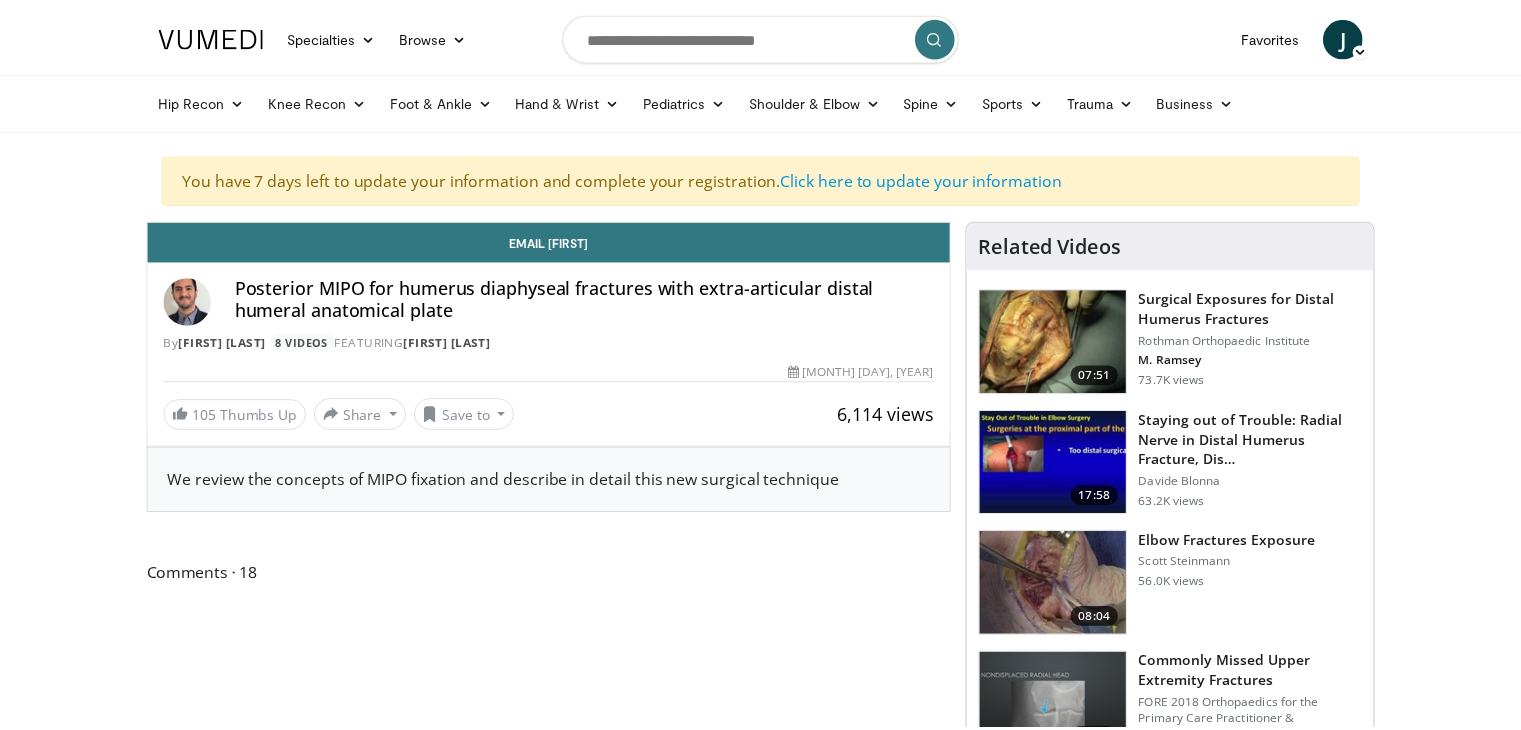 scroll, scrollTop: 0, scrollLeft: 0, axis: both 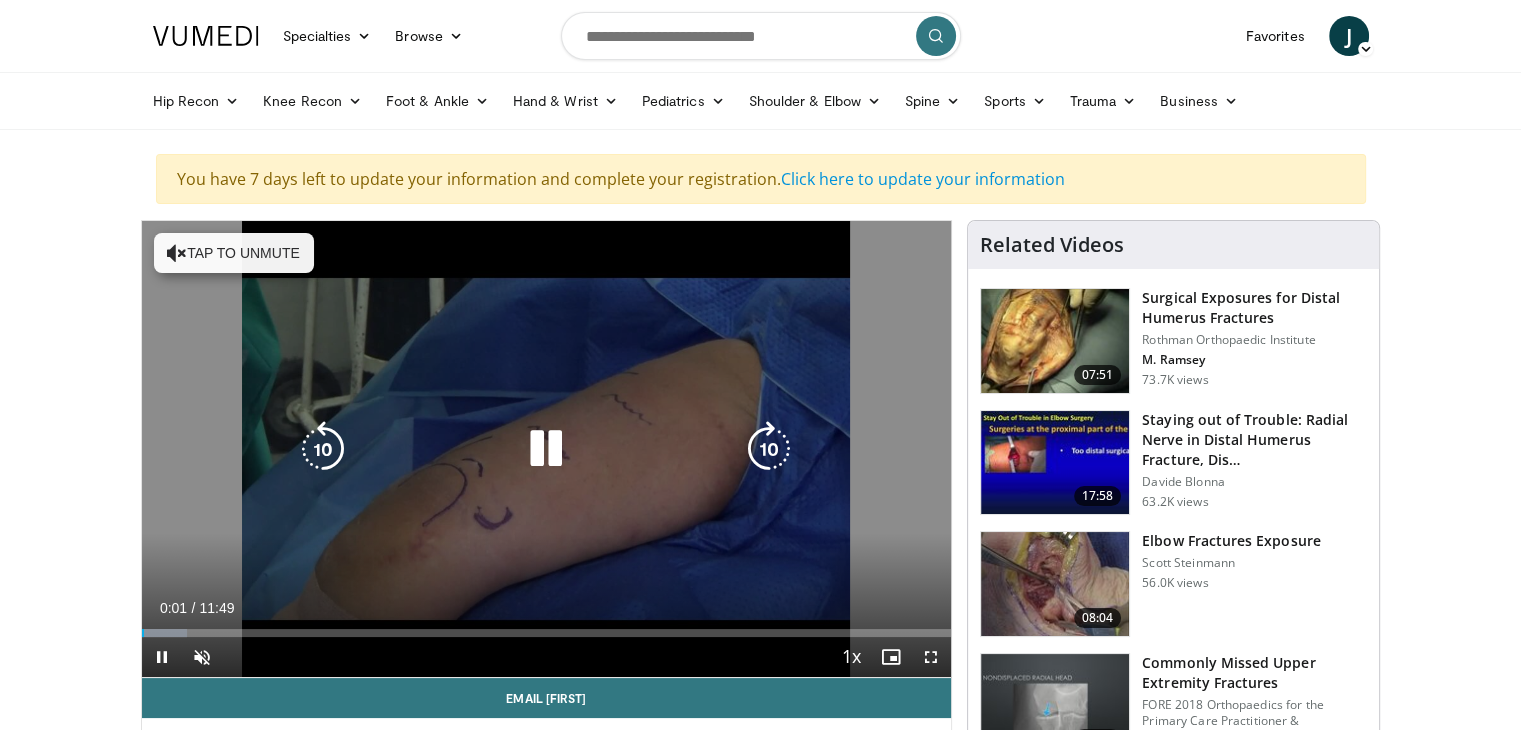 click on "Tap to unmute" at bounding box center (234, 253) 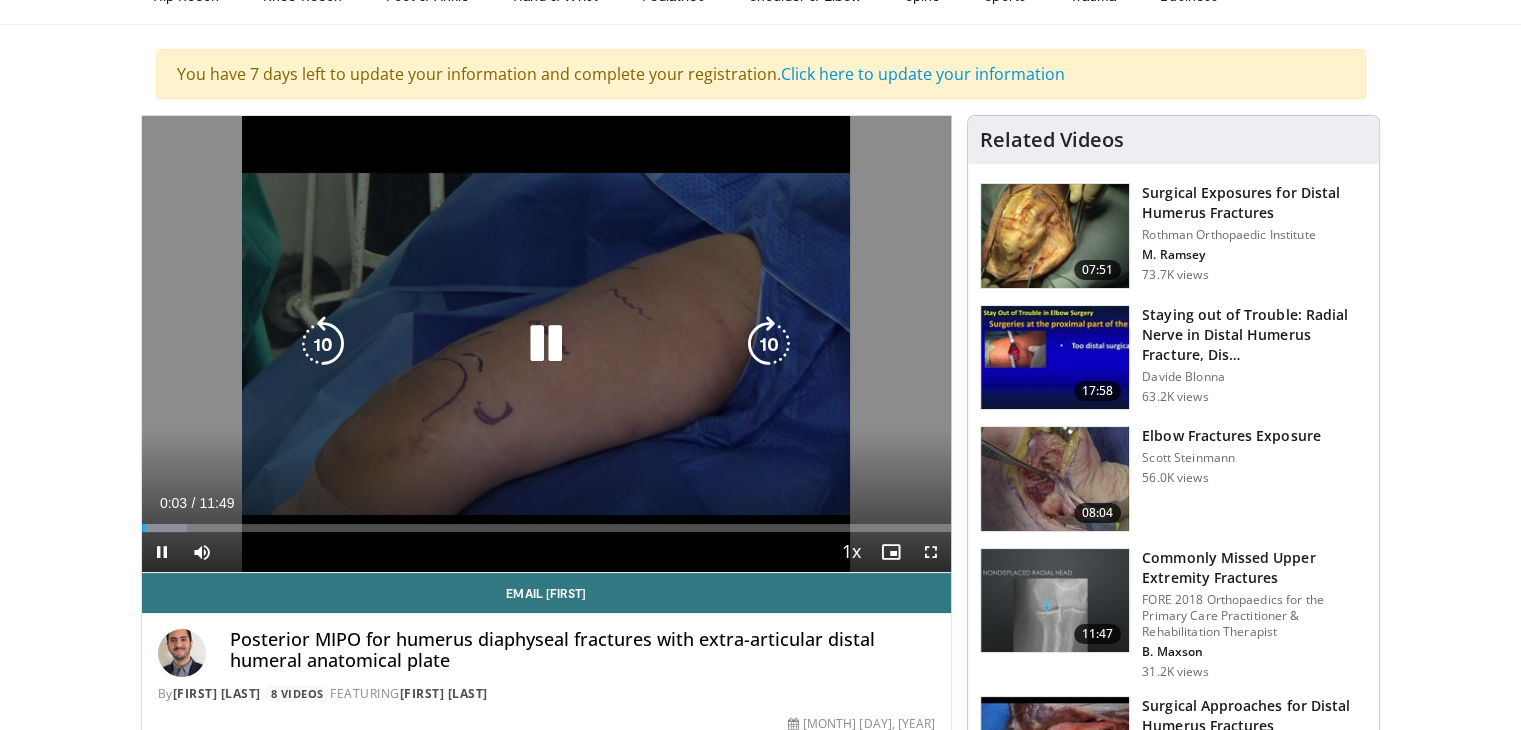 scroll, scrollTop: 116, scrollLeft: 0, axis: vertical 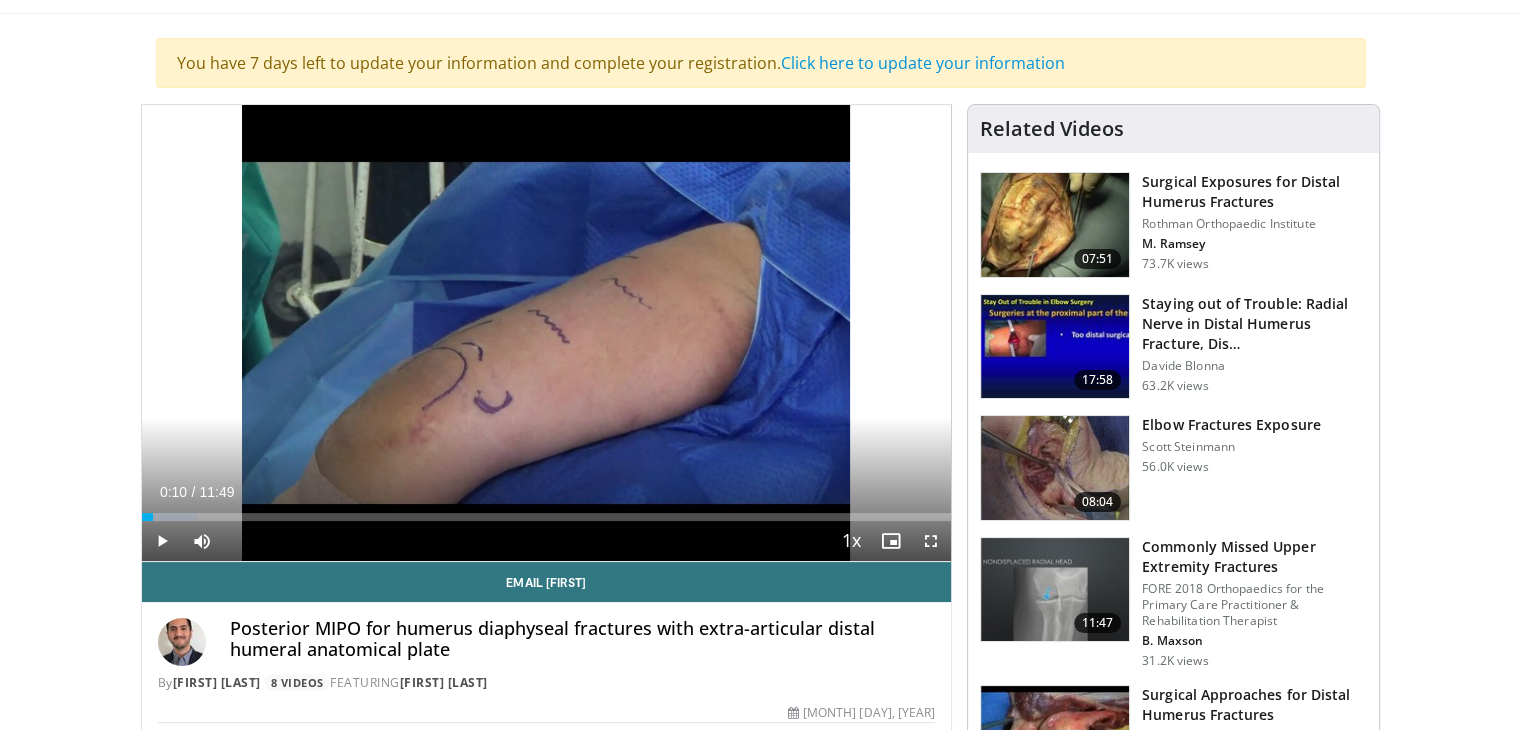 drag, startPoint x: 152, startPoint y: 517, endPoint x: 116, endPoint y: 515, distance: 36.05551 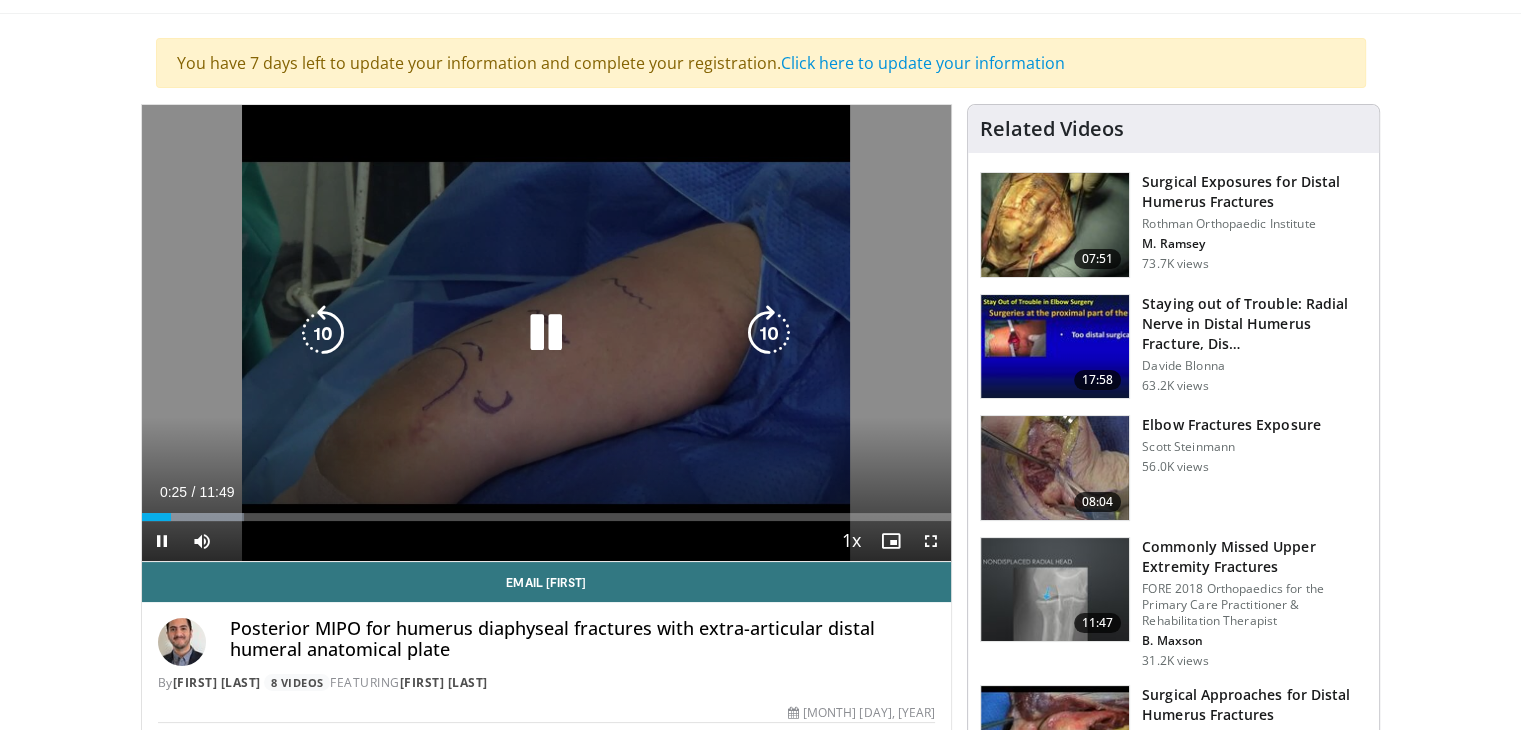 click at bounding box center [546, 333] 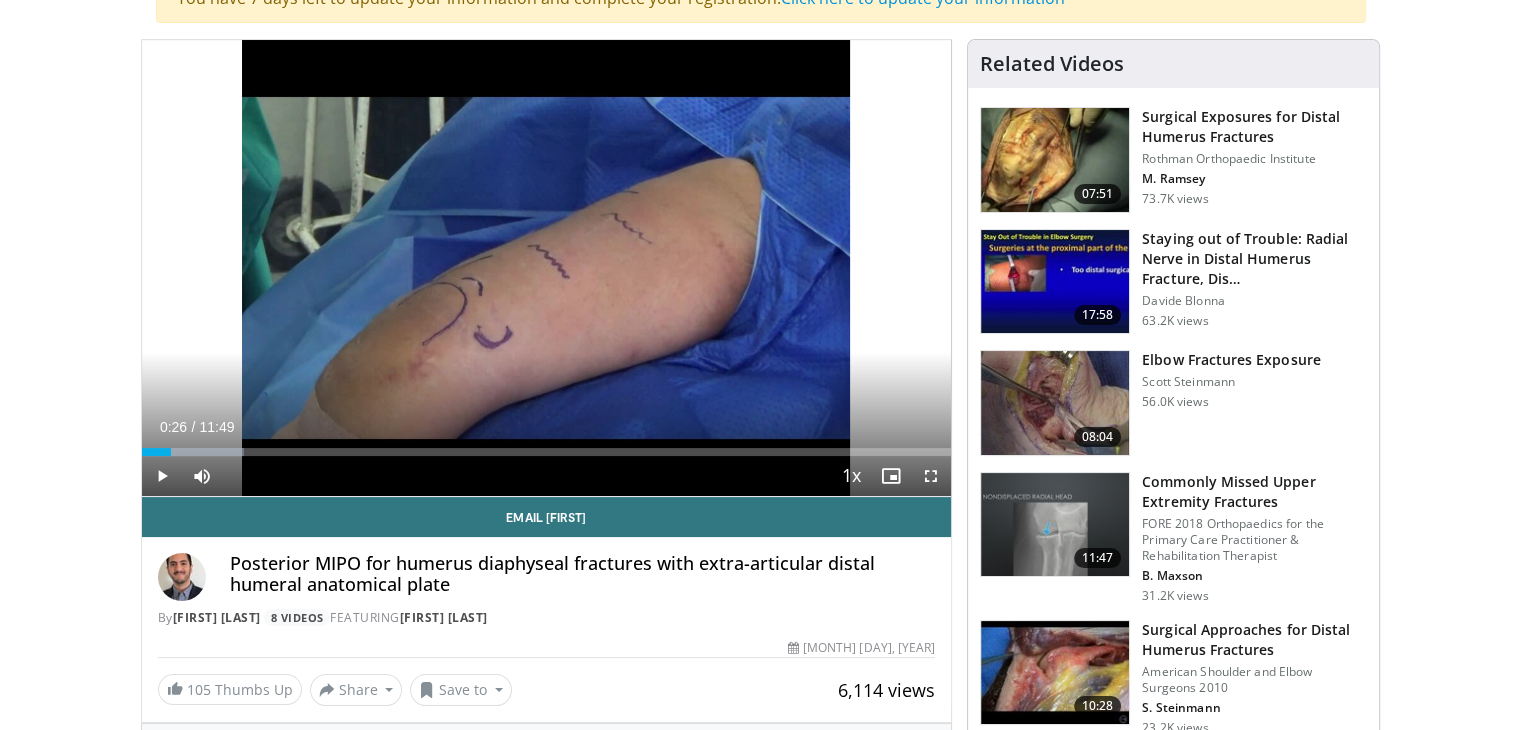 scroll, scrollTop: 0, scrollLeft: 0, axis: both 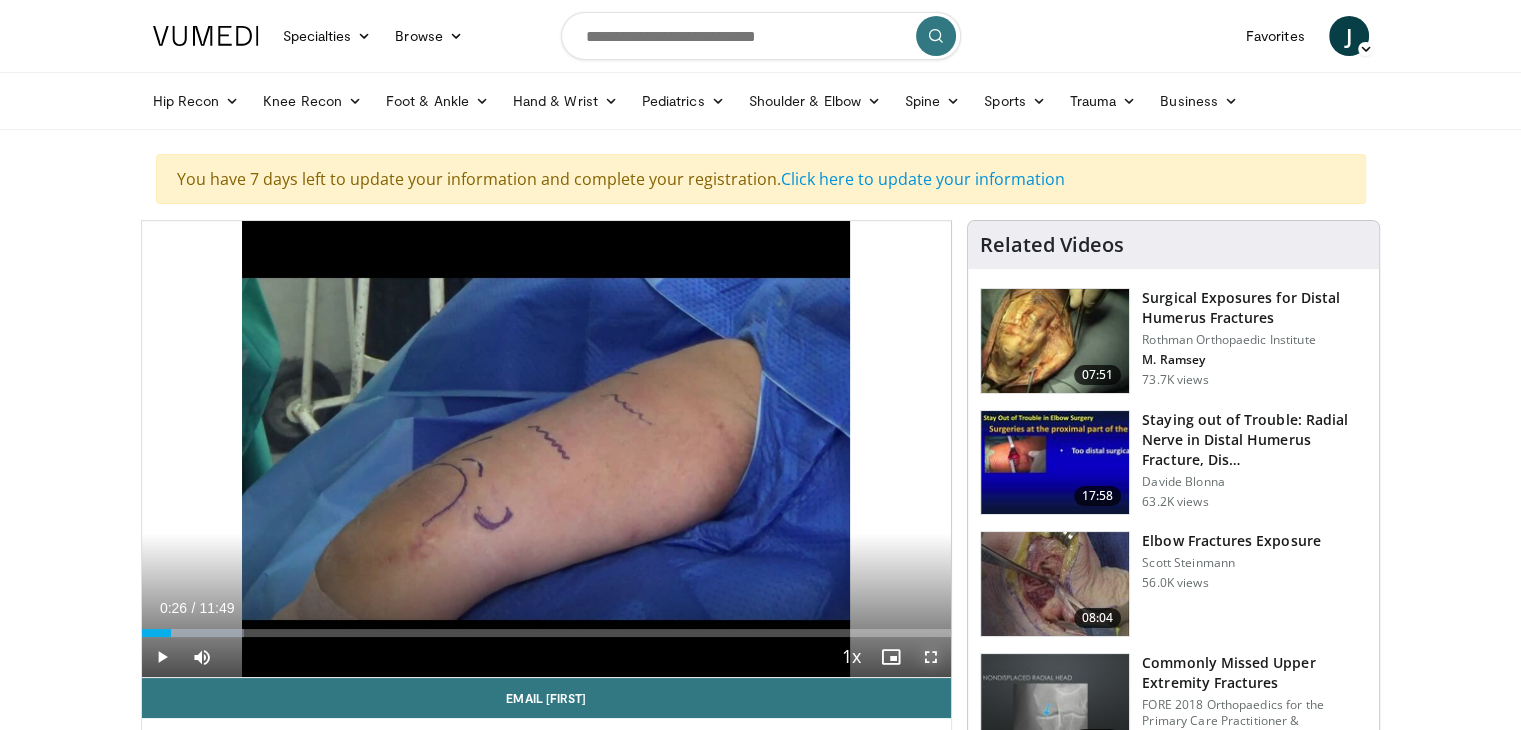 click at bounding box center [931, 657] 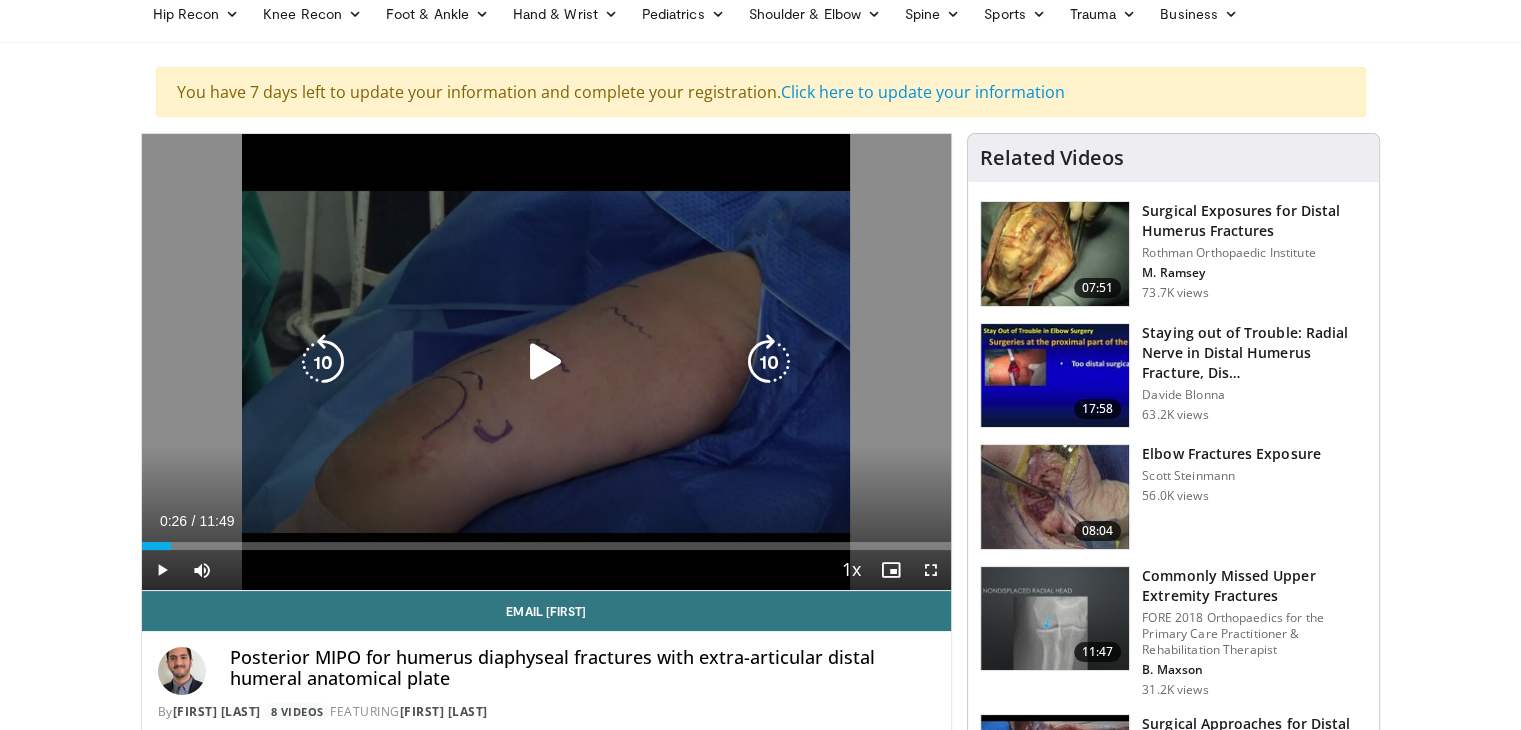 scroll, scrollTop: 113, scrollLeft: 0, axis: vertical 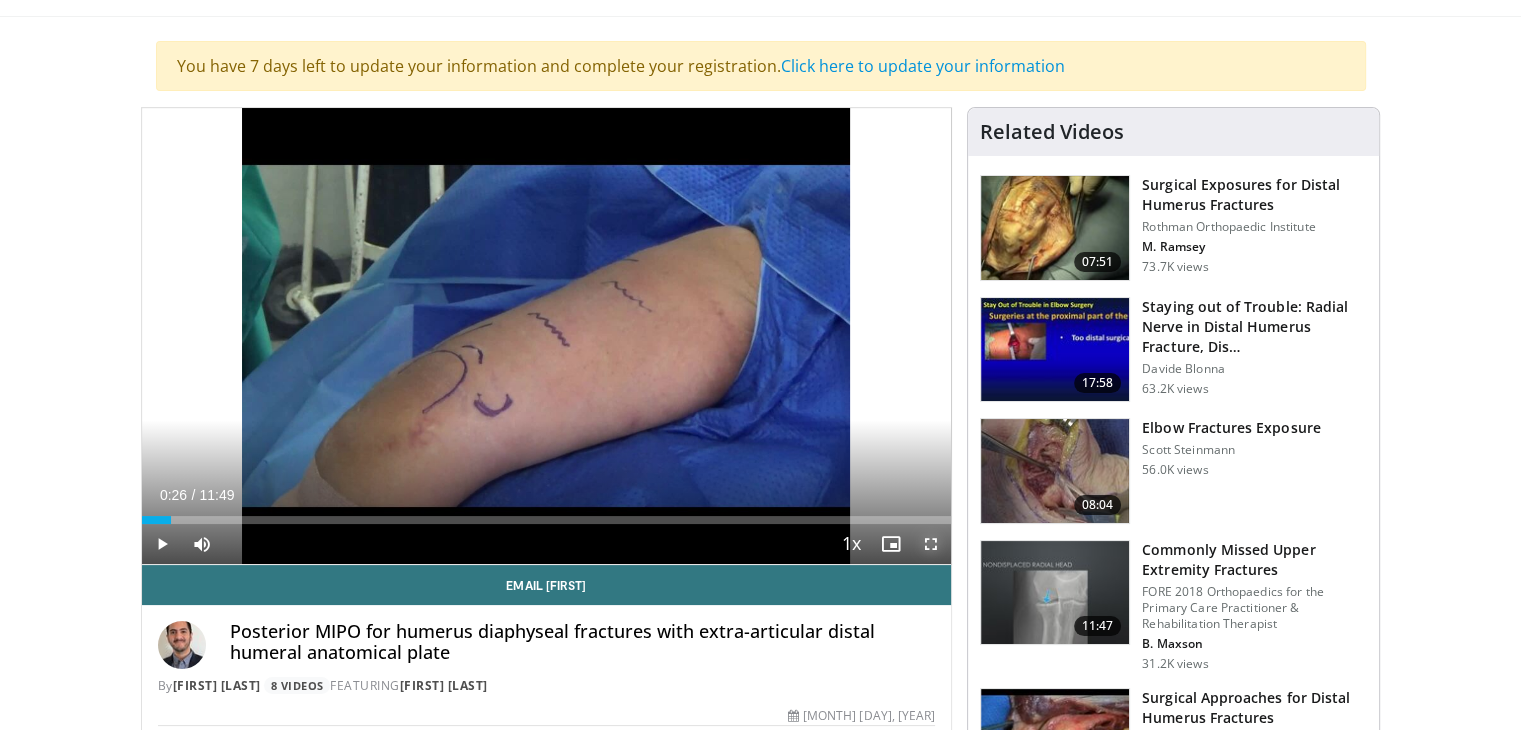 click at bounding box center [931, 544] 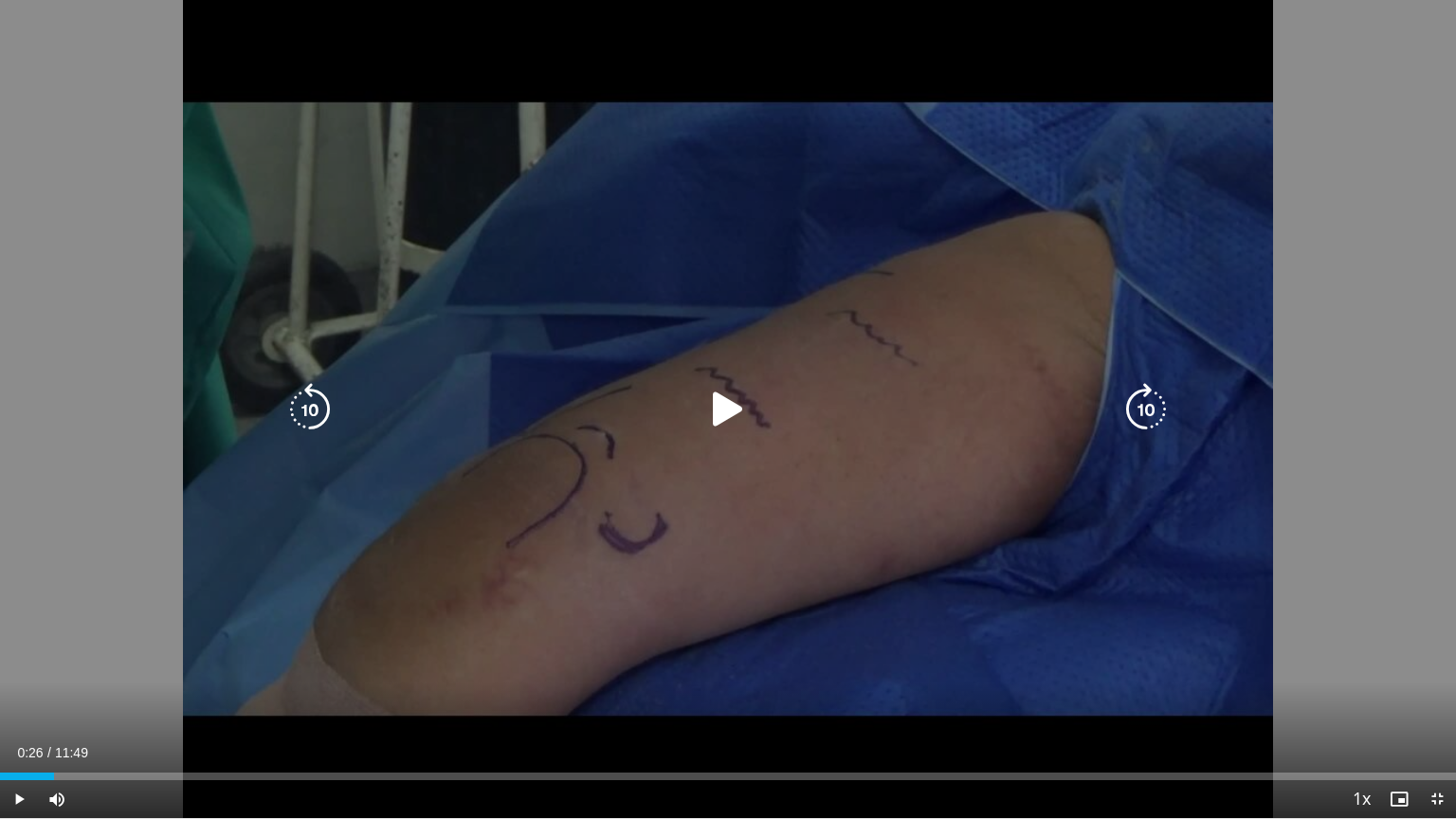 click at bounding box center (728, 410) 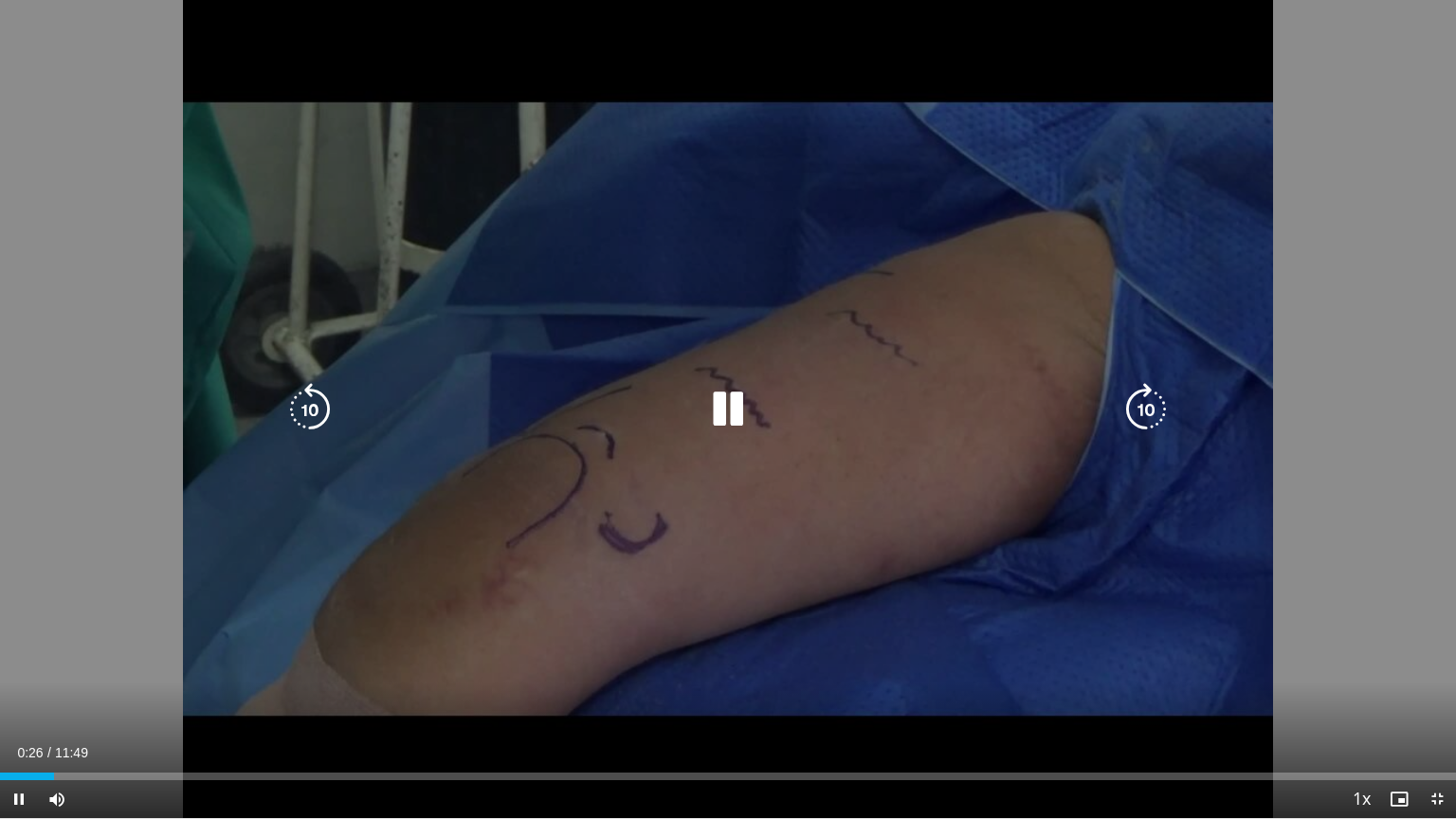 click at bounding box center [728, 410] 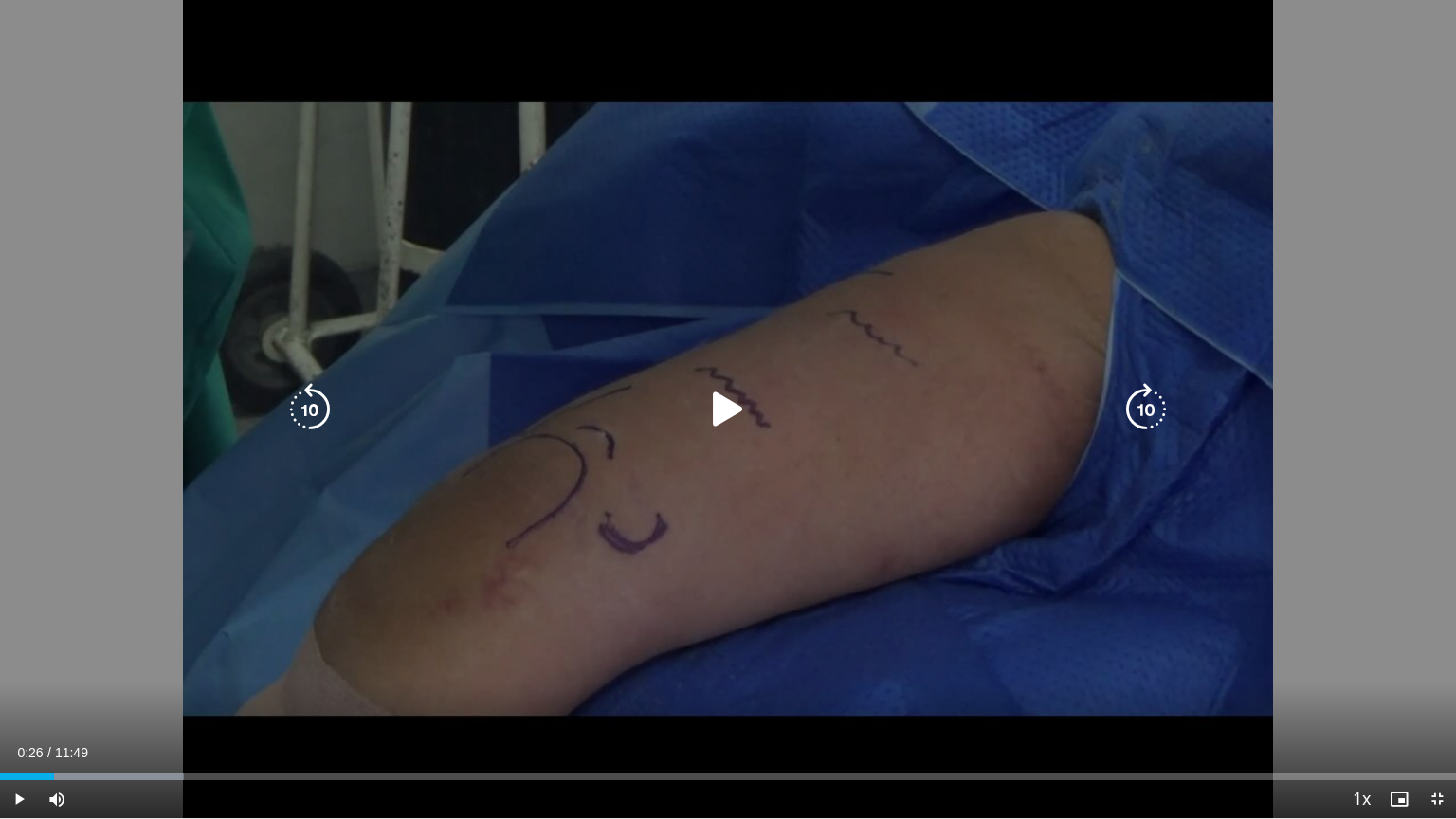 click at bounding box center [728, 410] 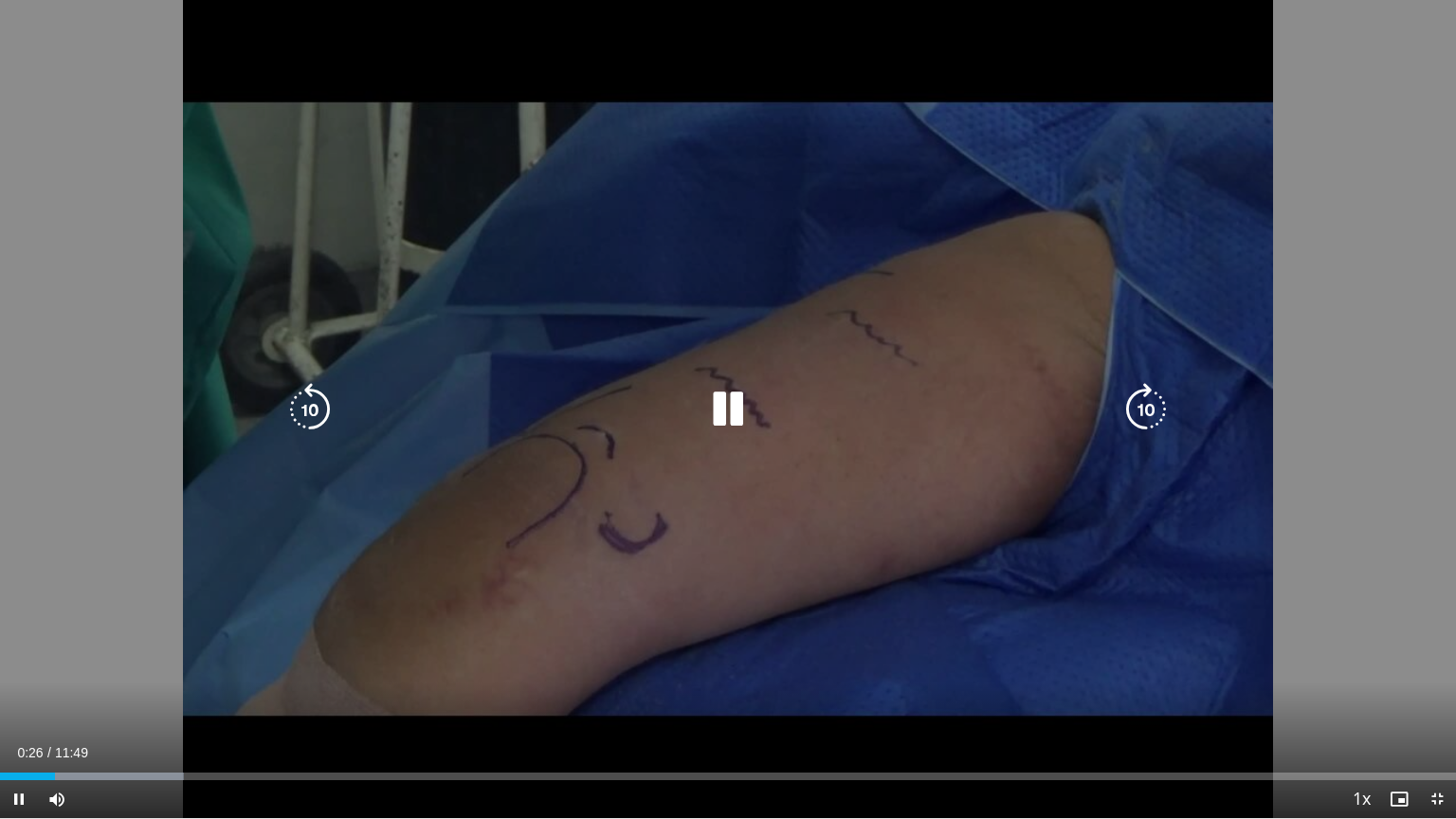 type 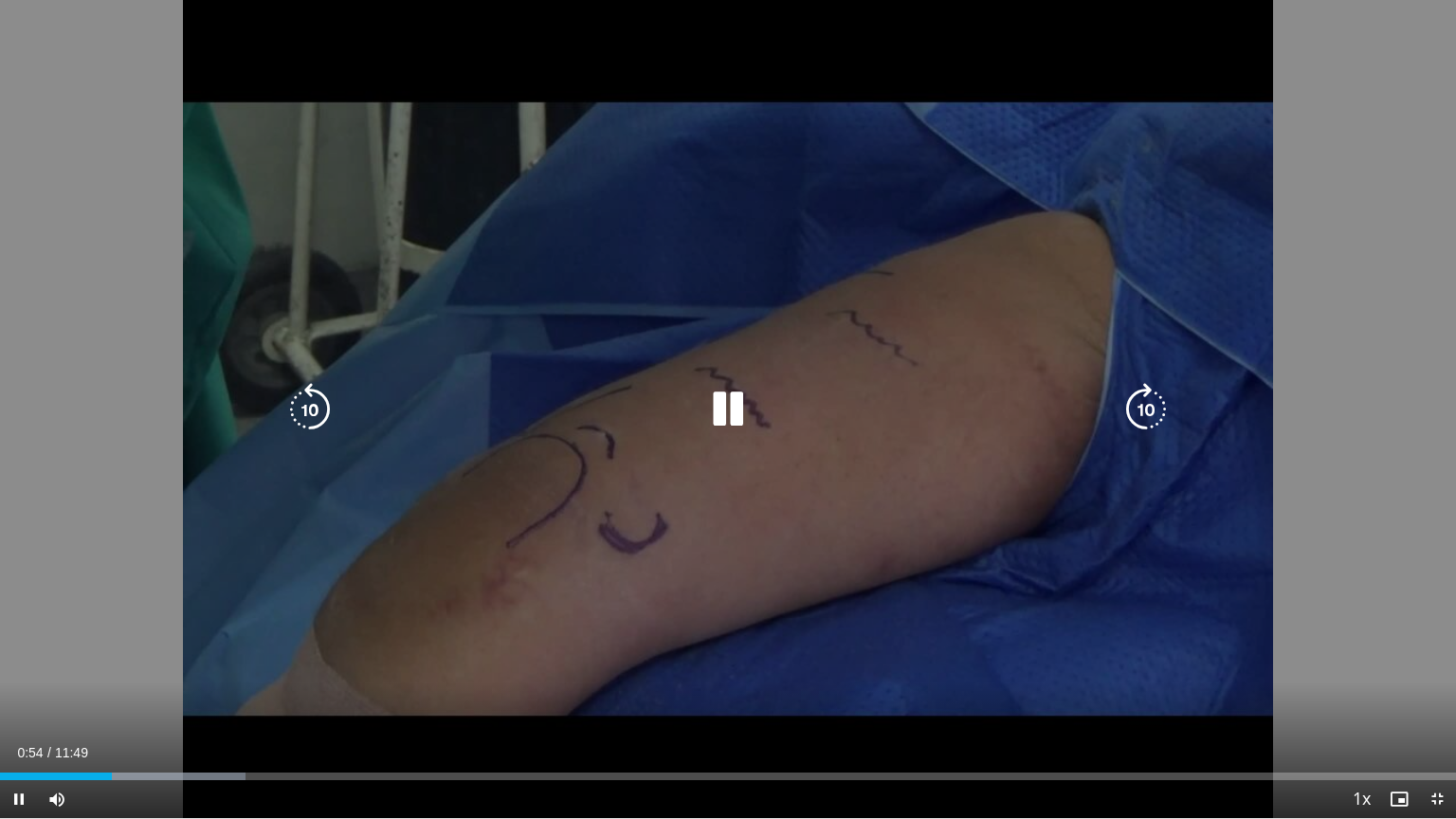 click at bounding box center (728, 410) 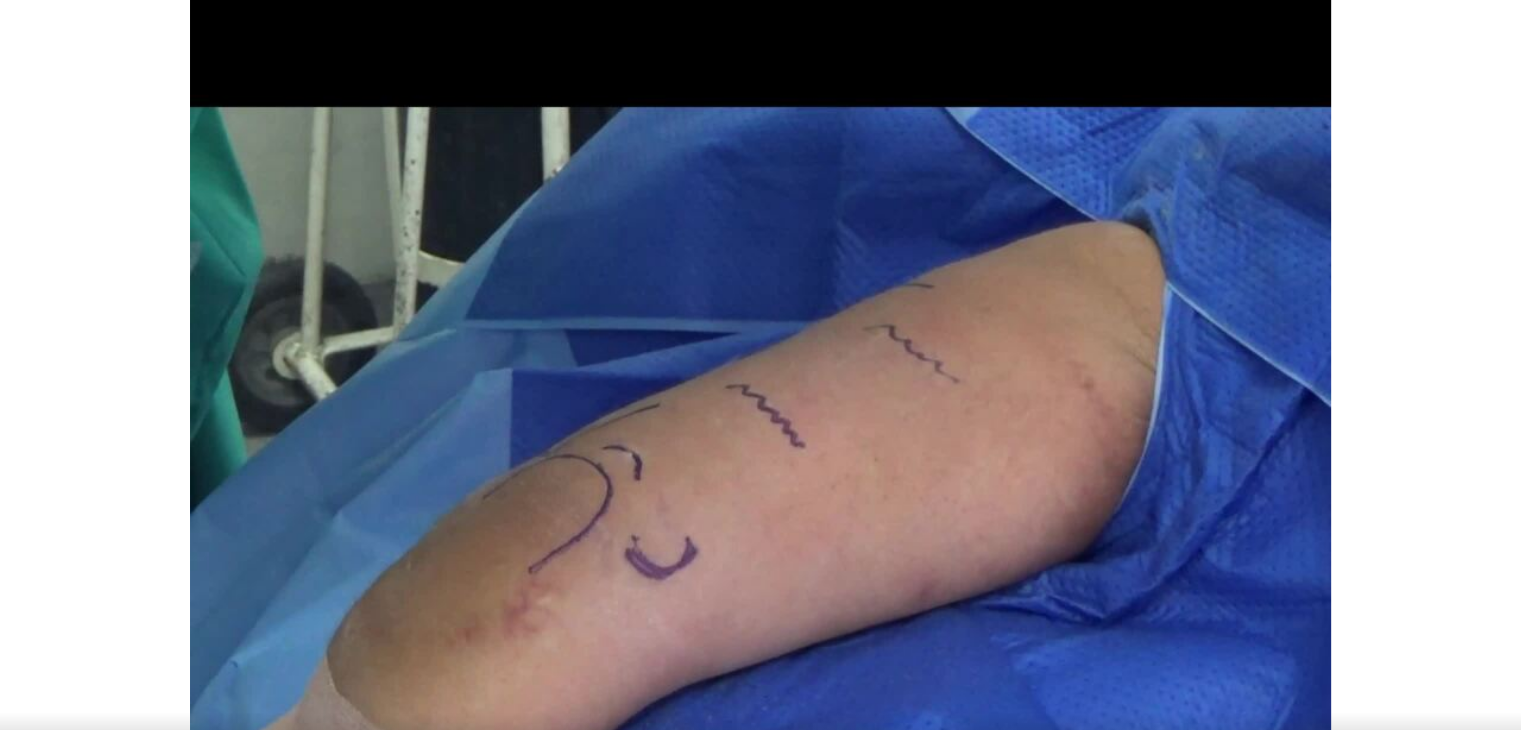 scroll, scrollTop: 0, scrollLeft: 0, axis: both 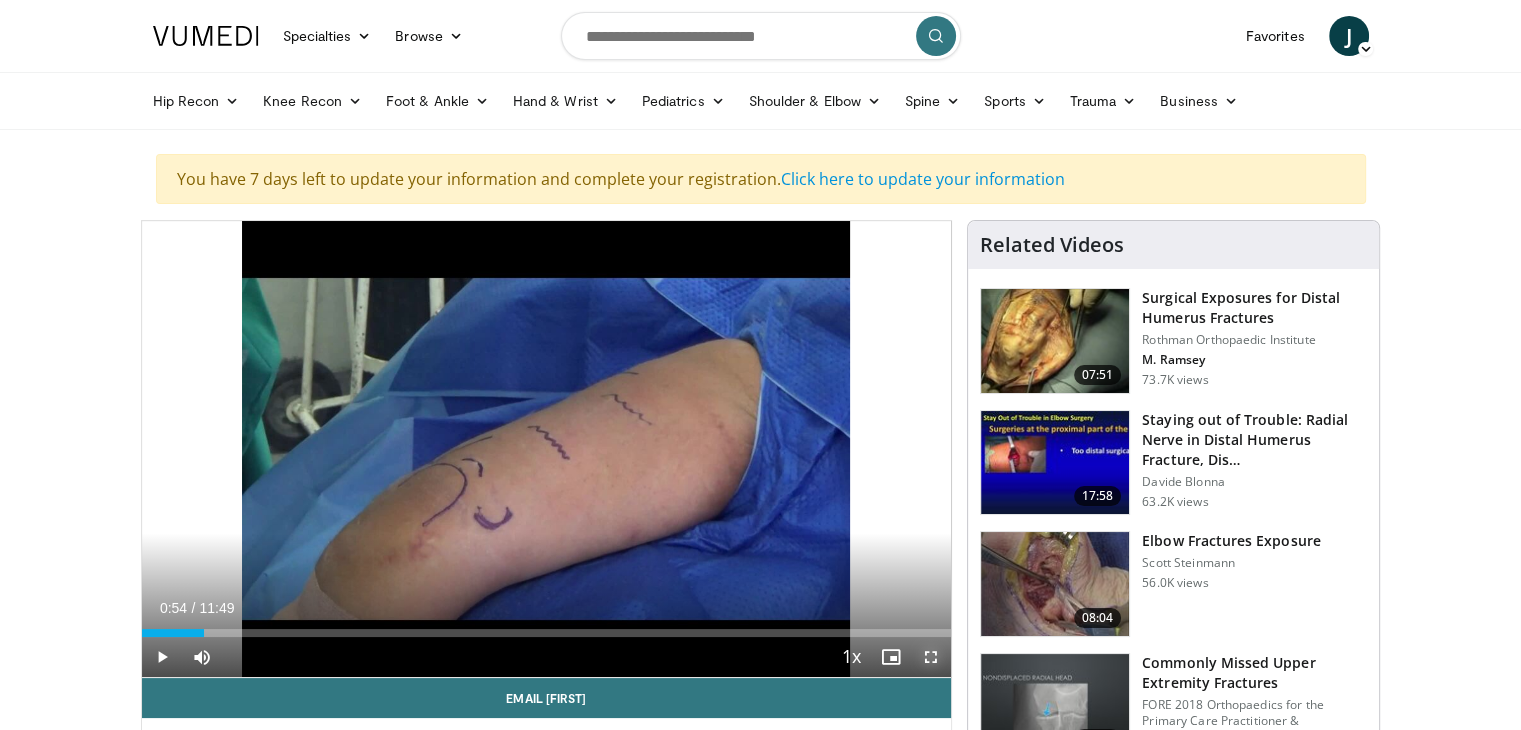 click at bounding box center [931, 657] 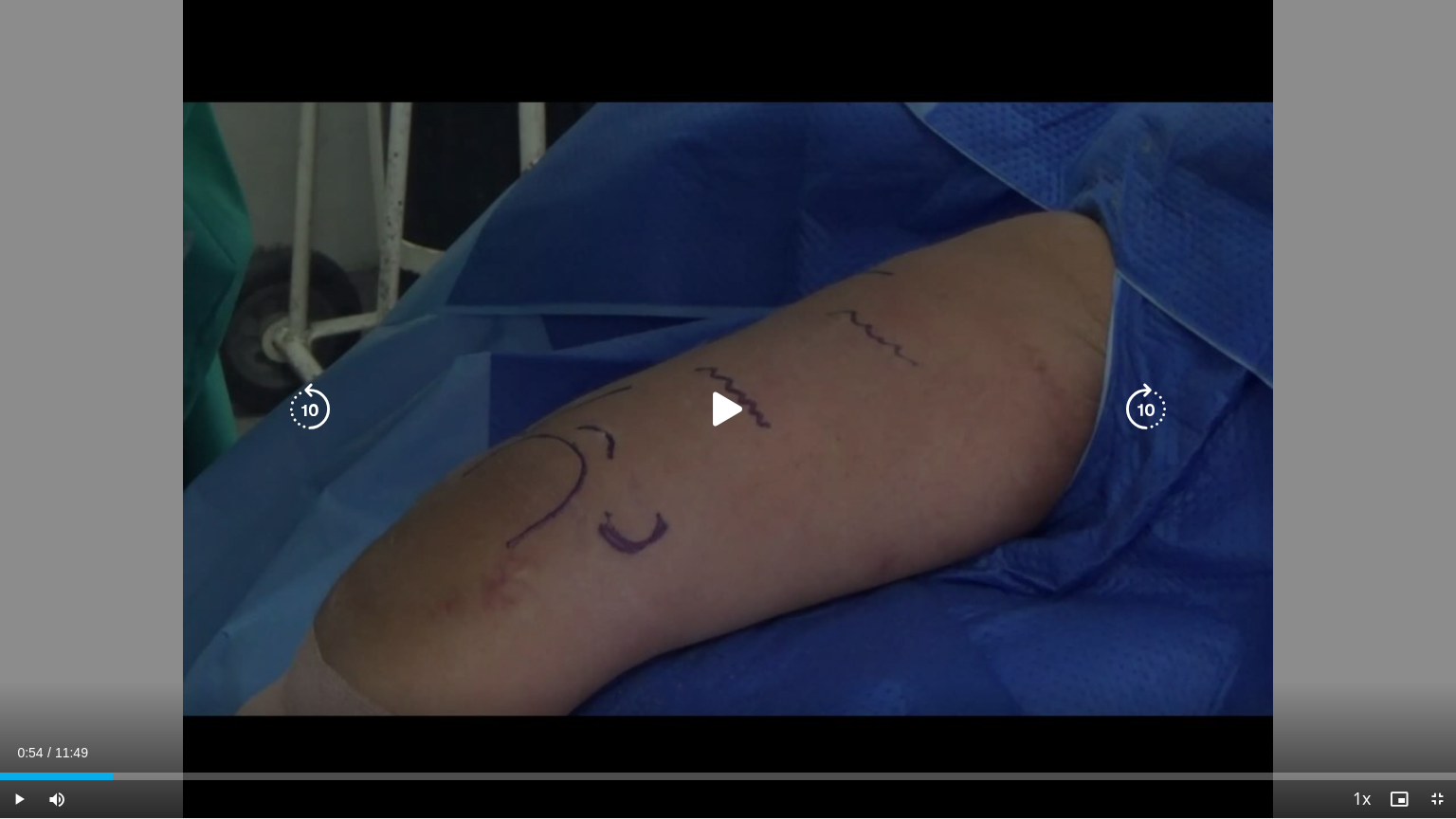 click at bounding box center [728, 410] 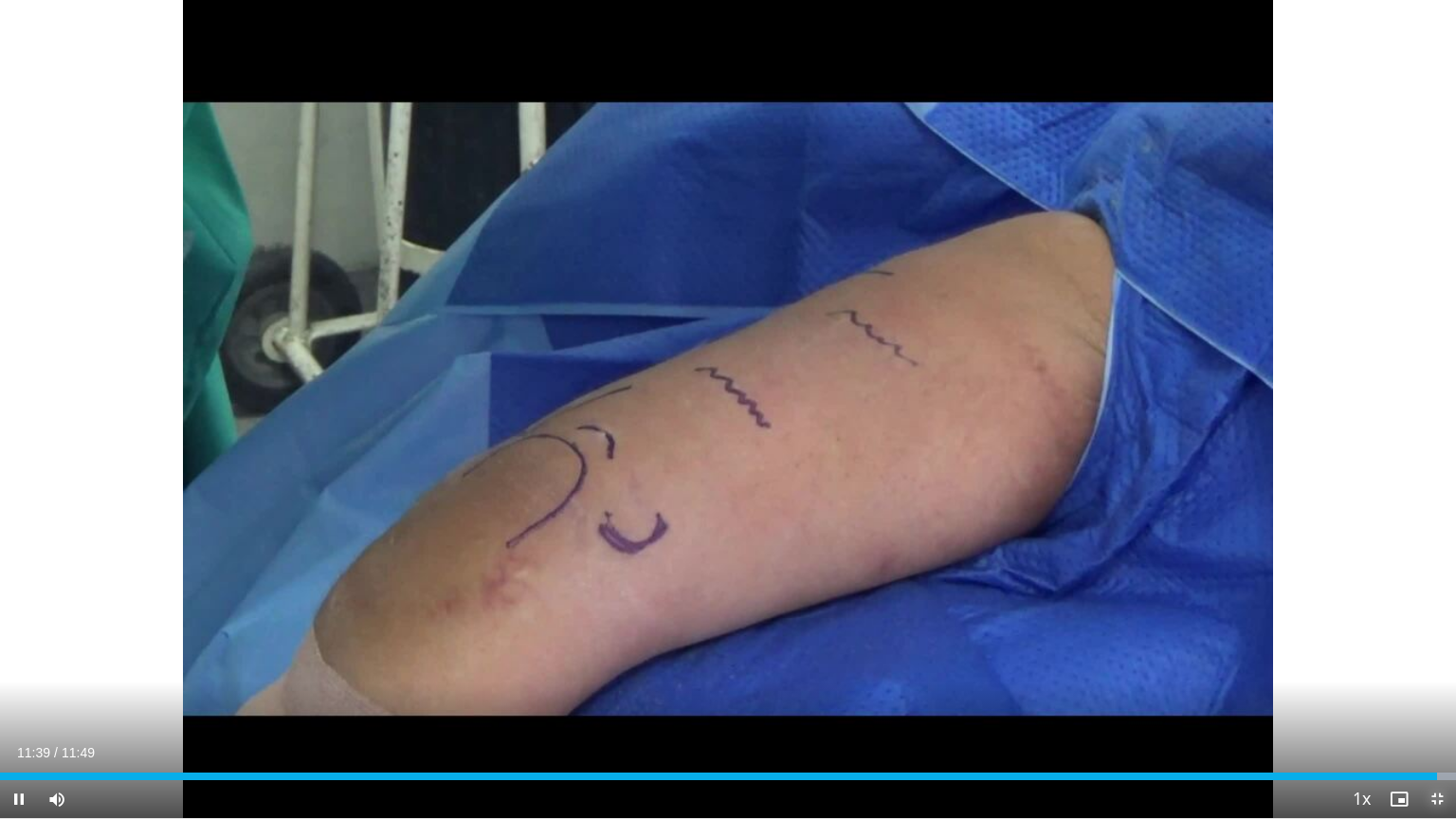 click at bounding box center (1437, 799) 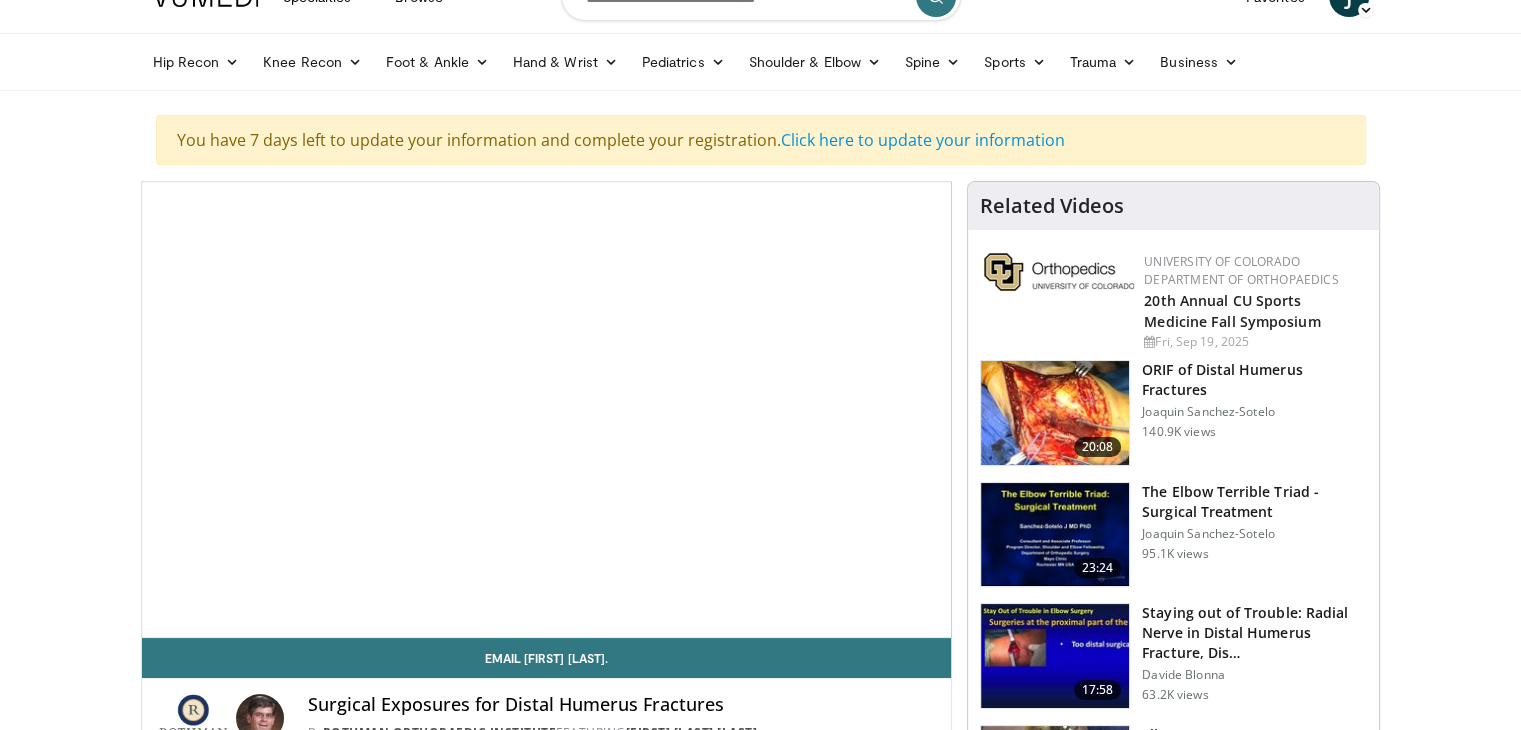 scroll, scrollTop: 0, scrollLeft: 0, axis: both 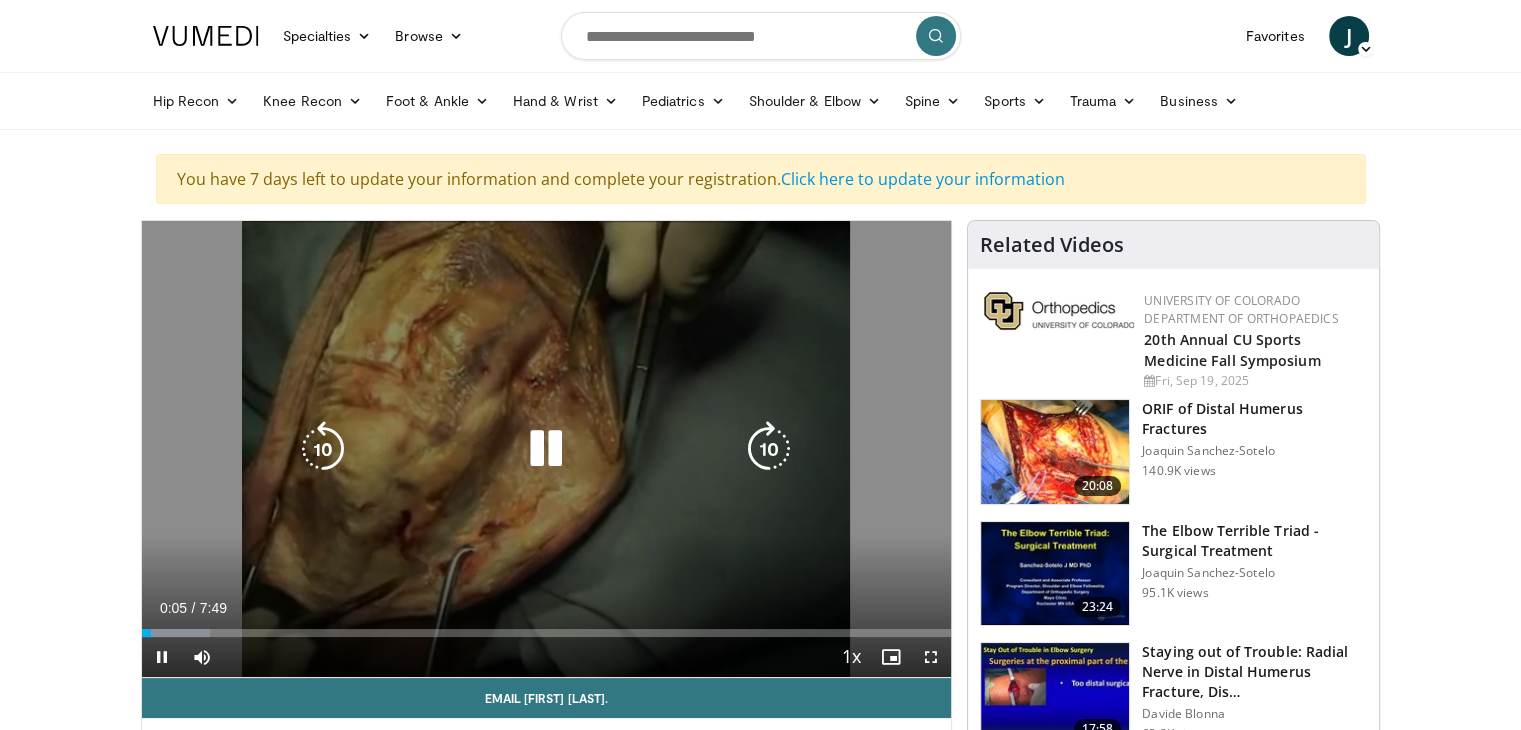 click at bounding box center [546, 449] 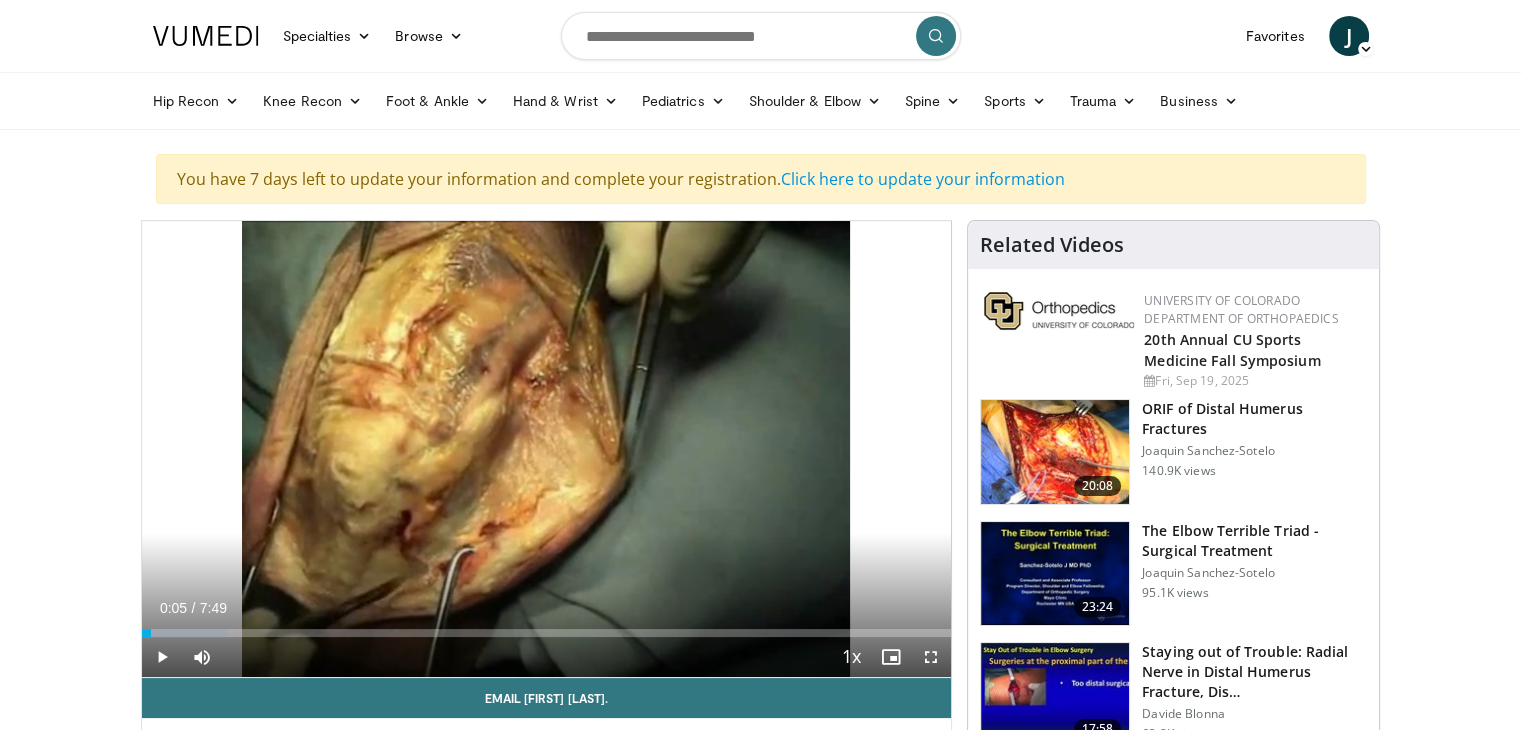 click on "Specialties
Adult & Family Medicine
Allergy, Asthma, Immunology
Anesthesiology
Cardiology
Dental
Dermatology
Endocrinology
Gastroenterology & Hepatology
General Surgery
Hematology & Oncology
Infectious Disease
Nephrology
Neurology
Neurosurgery
Obstetrics & Gynecology
Ophthalmology
Oral Maxillofacial
Orthopaedics
Otolaryngology
Pediatrics
Plastic Surgery
Podiatry
Psychiatry
Pulmonology
Radiation Oncology
Radiology
Rheumatology
Urology" at bounding box center [760, 1636] 